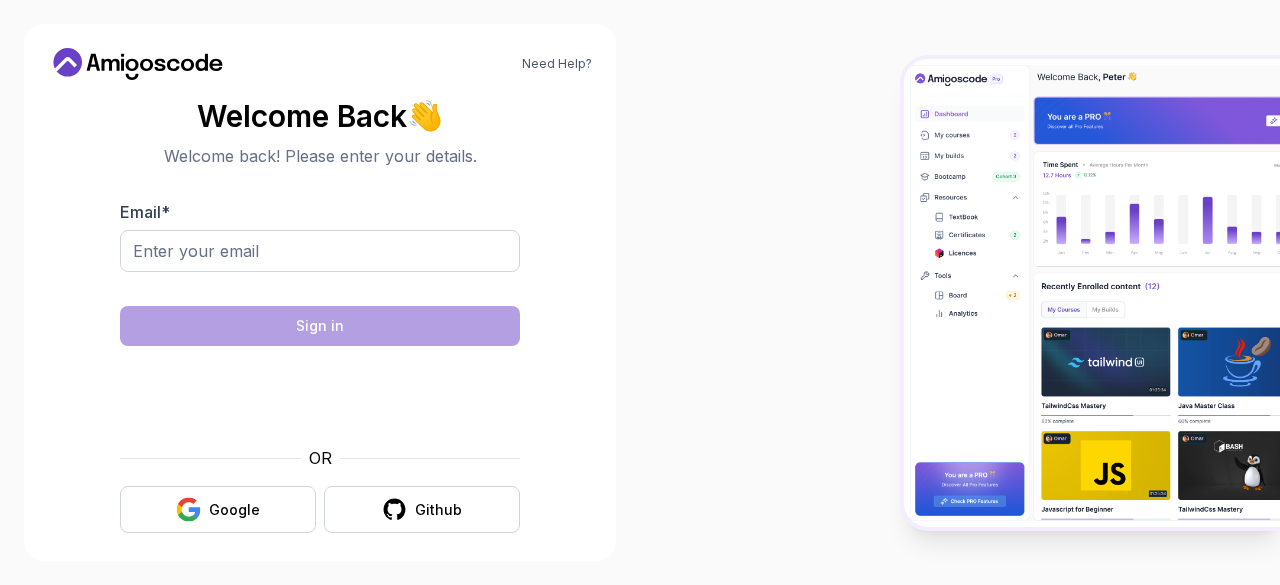 scroll, scrollTop: 0, scrollLeft: 0, axis: both 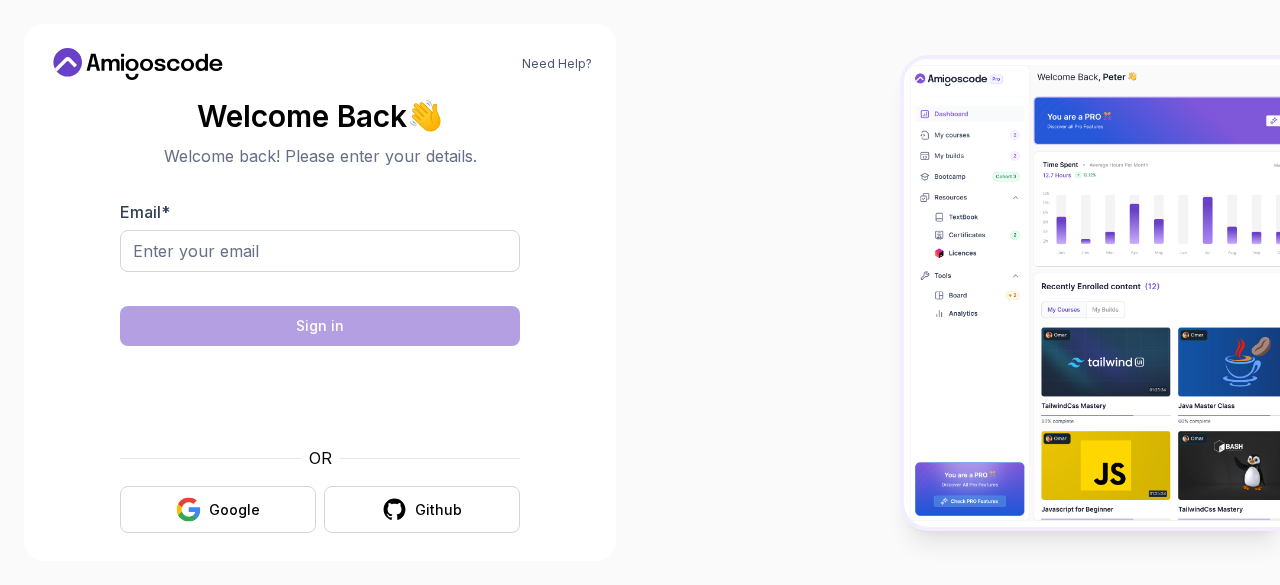 click on "Email *" at bounding box center [320, 251] 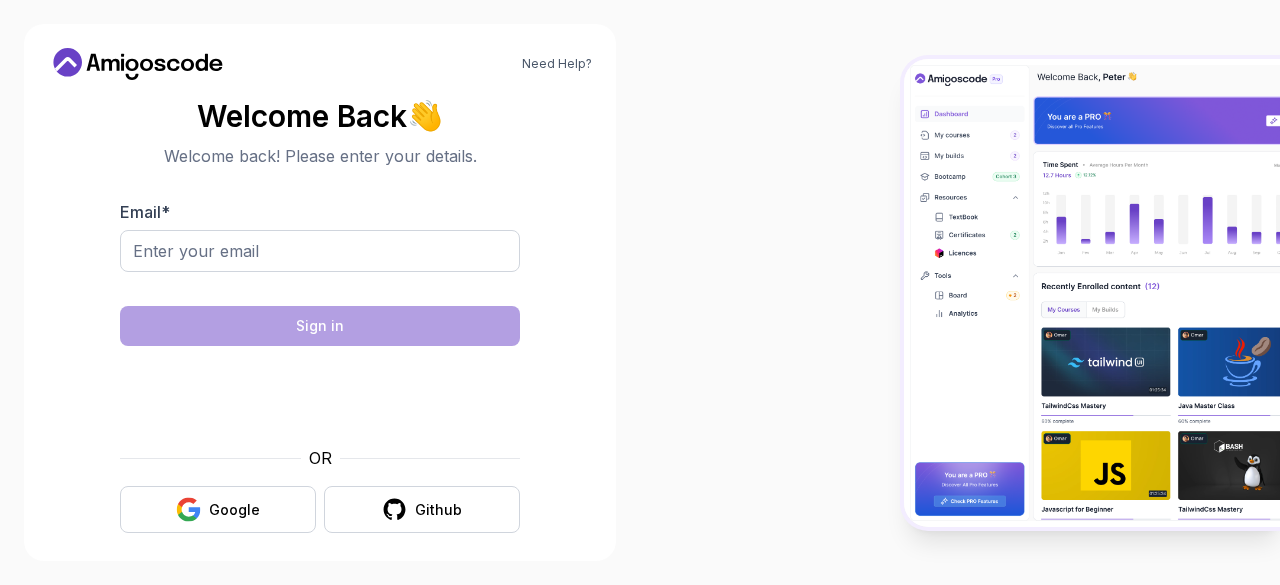 type on "manishpreetham196@gmail.com" 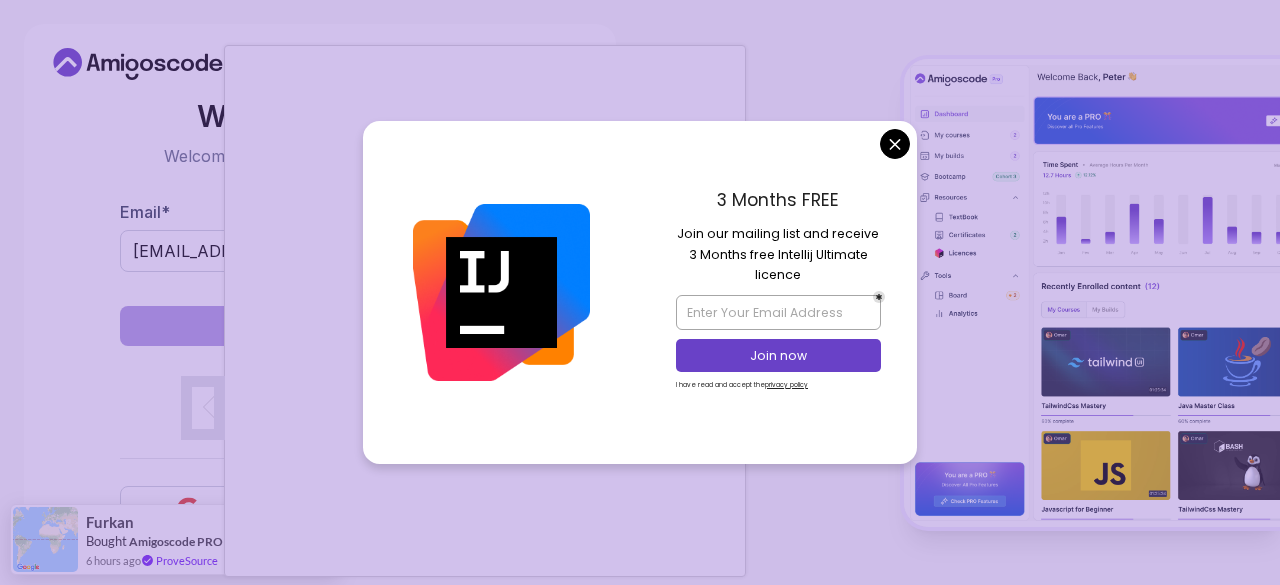 click at bounding box center [501, 292] 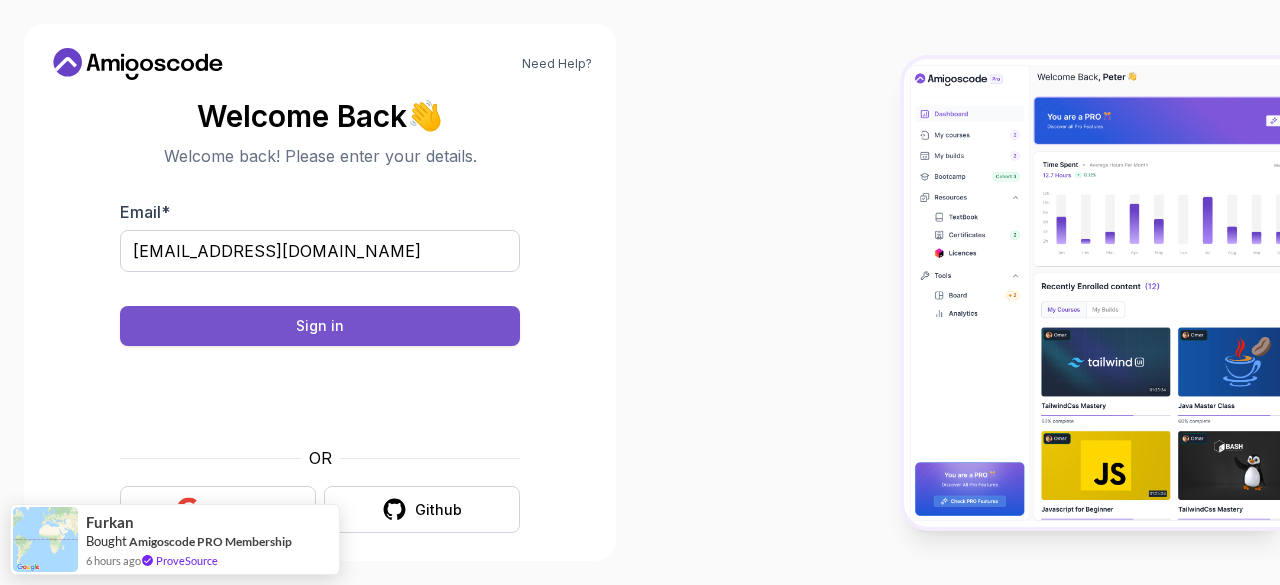 click on "Sign in" at bounding box center (320, 326) 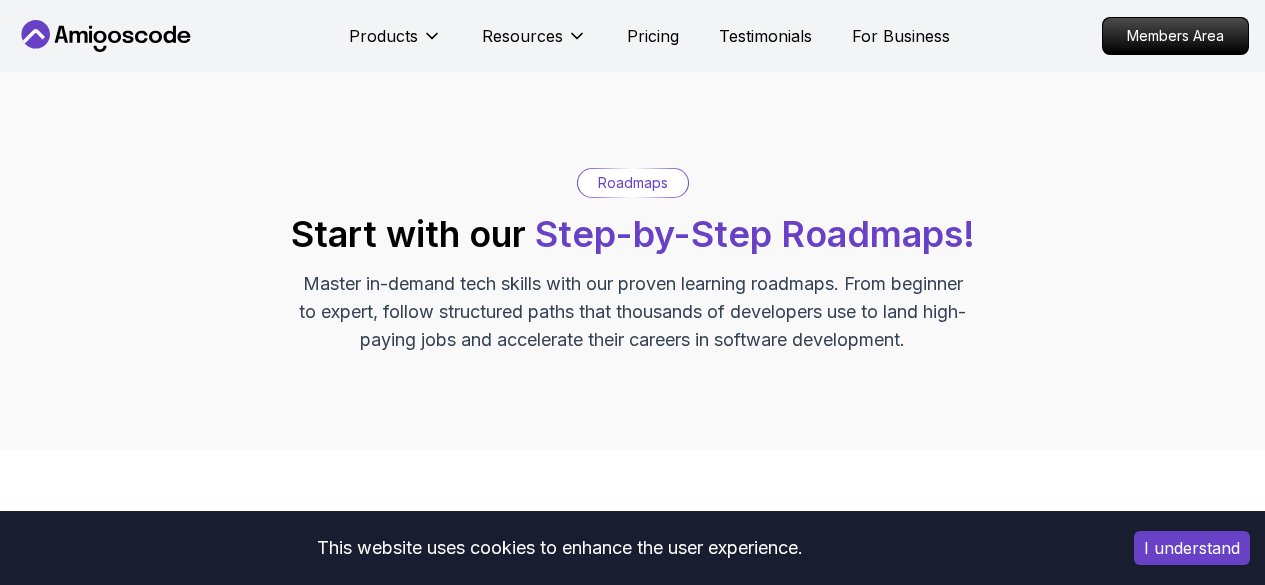scroll, scrollTop: 0, scrollLeft: 0, axis: both 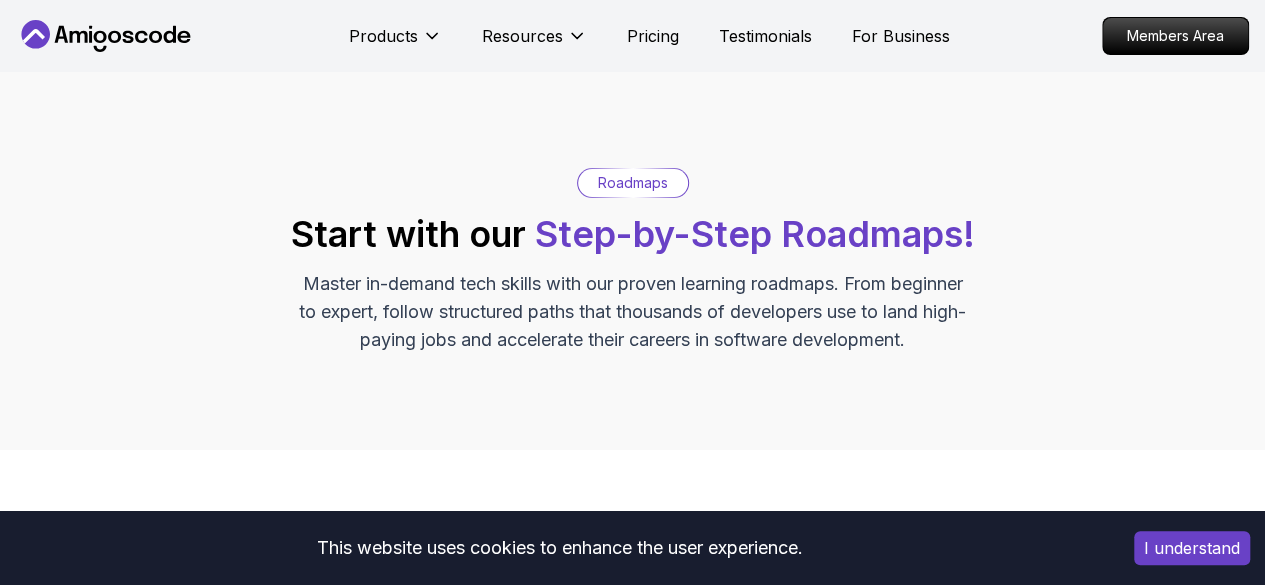 click 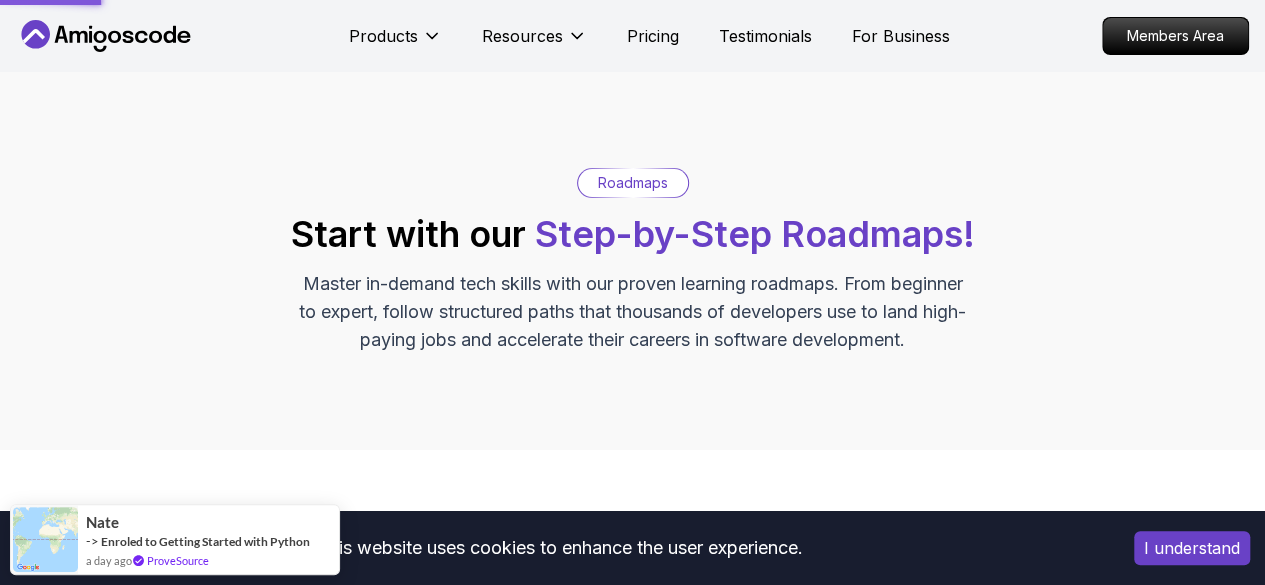 scroll, scrollTop: 0, scrollLeft: 0, axis: both 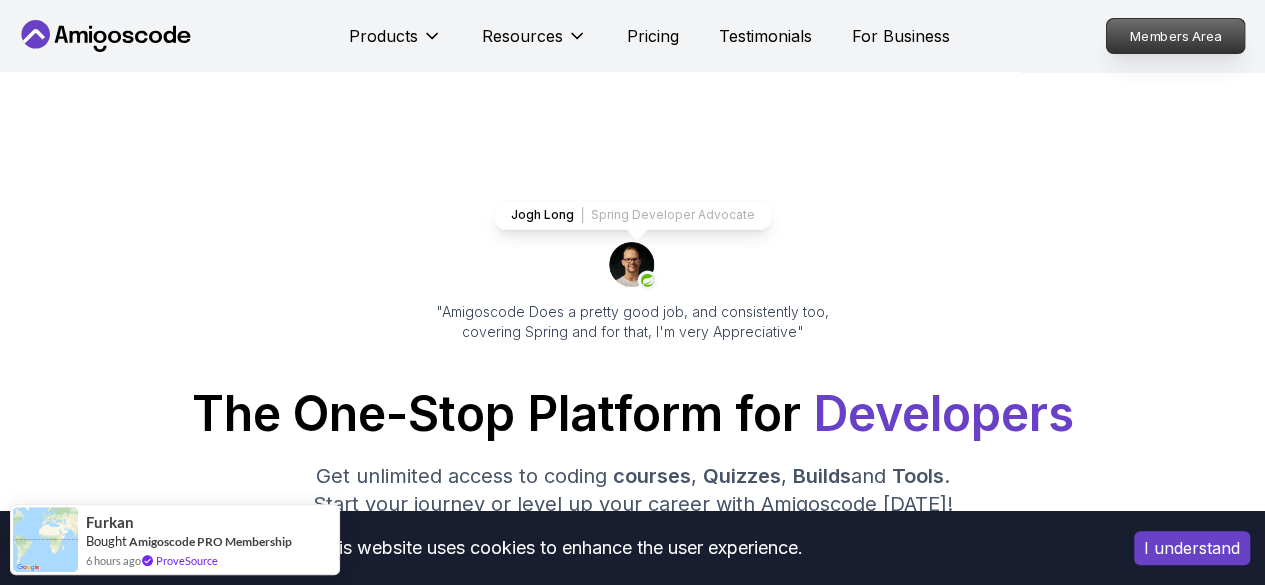 click on "Members Area" at bounding box center [1176, 36] 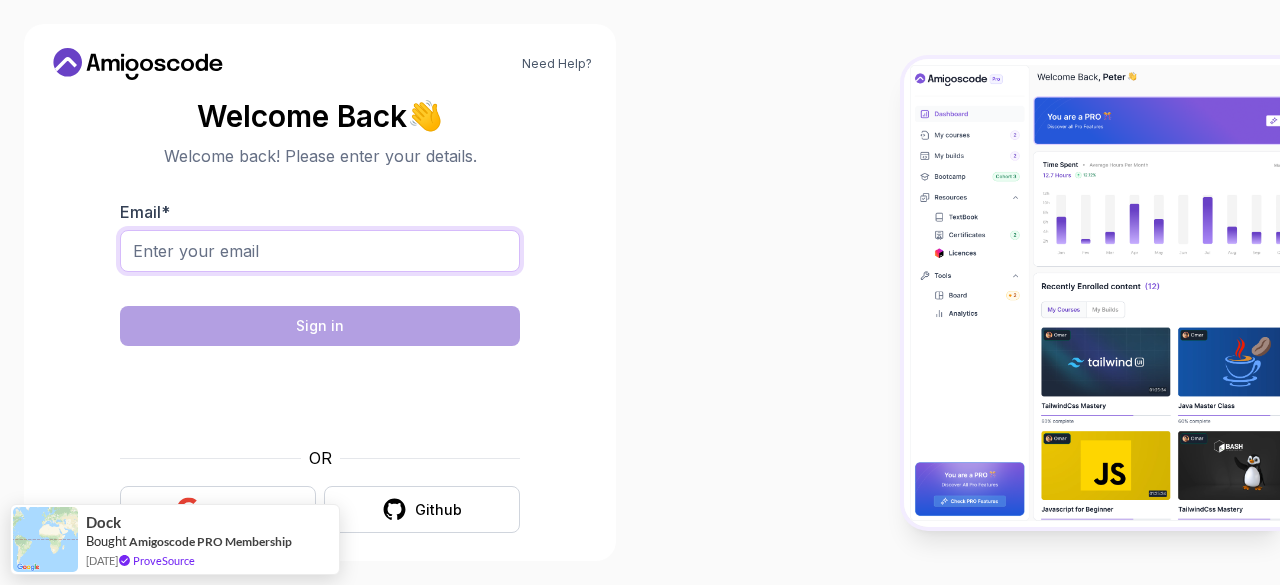 click on "Email *" at bounding box center (320, 251) 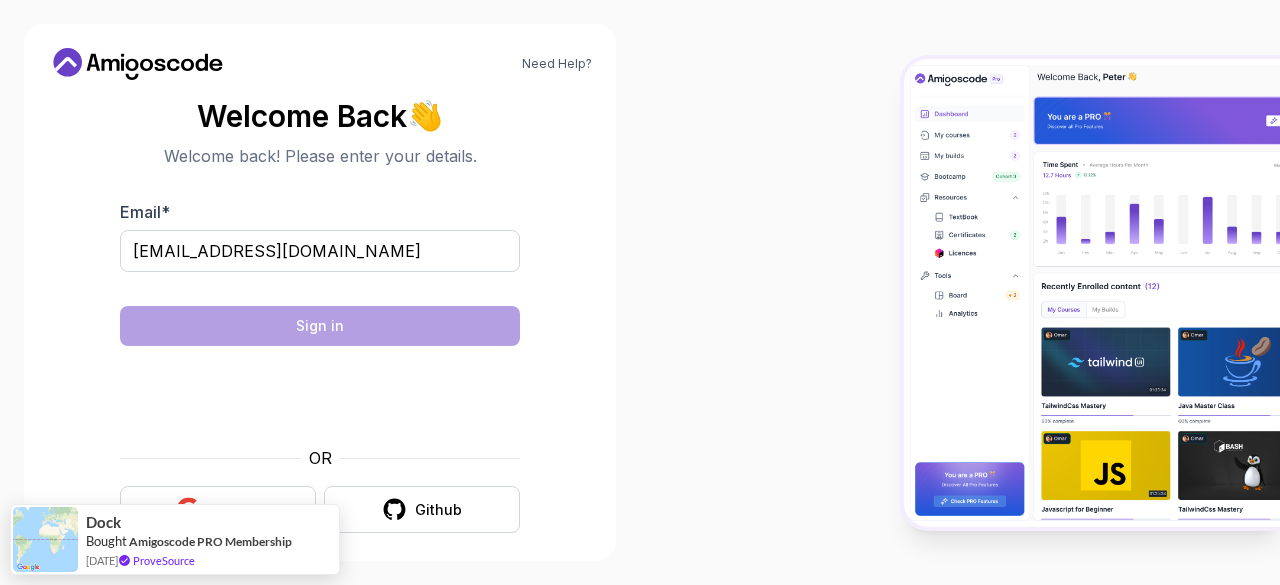 click on "Need Help? Welcome Back 👋 Welcome back! Please enter your details. Email * manishpreetham196@gmail.com Sign in OR Google Github
Dock Bought   Amigoscode PRO Membership 12 days ago     ProveSource" at bounding box center [640, 292] 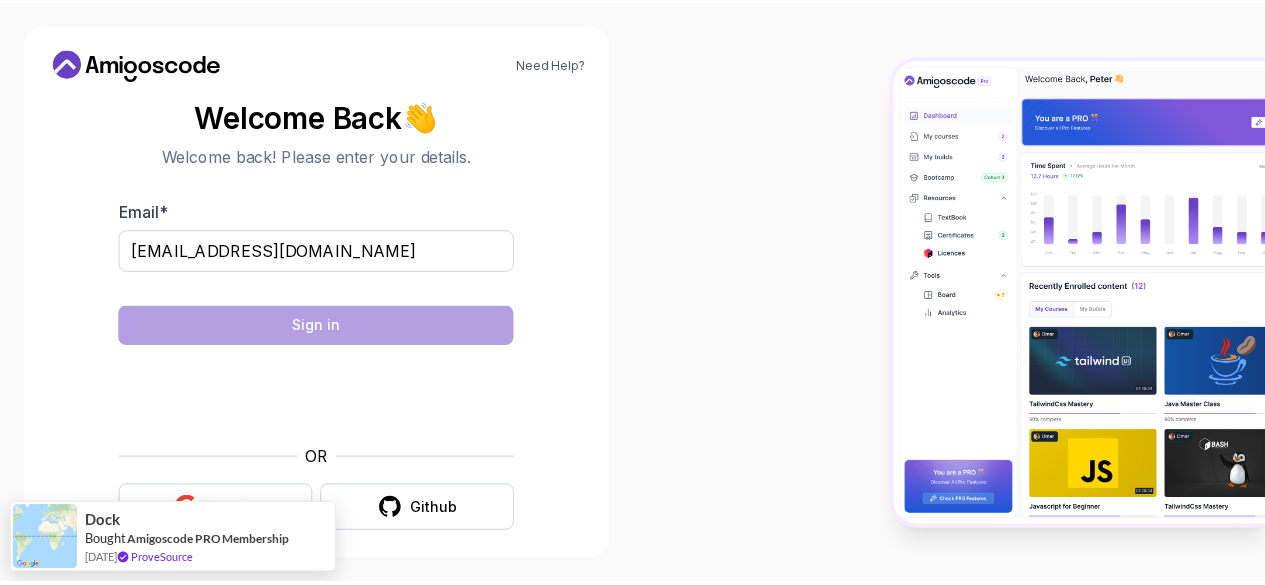 scroll, scrollTop: 12, scrollLeft: 0, axis: vertical 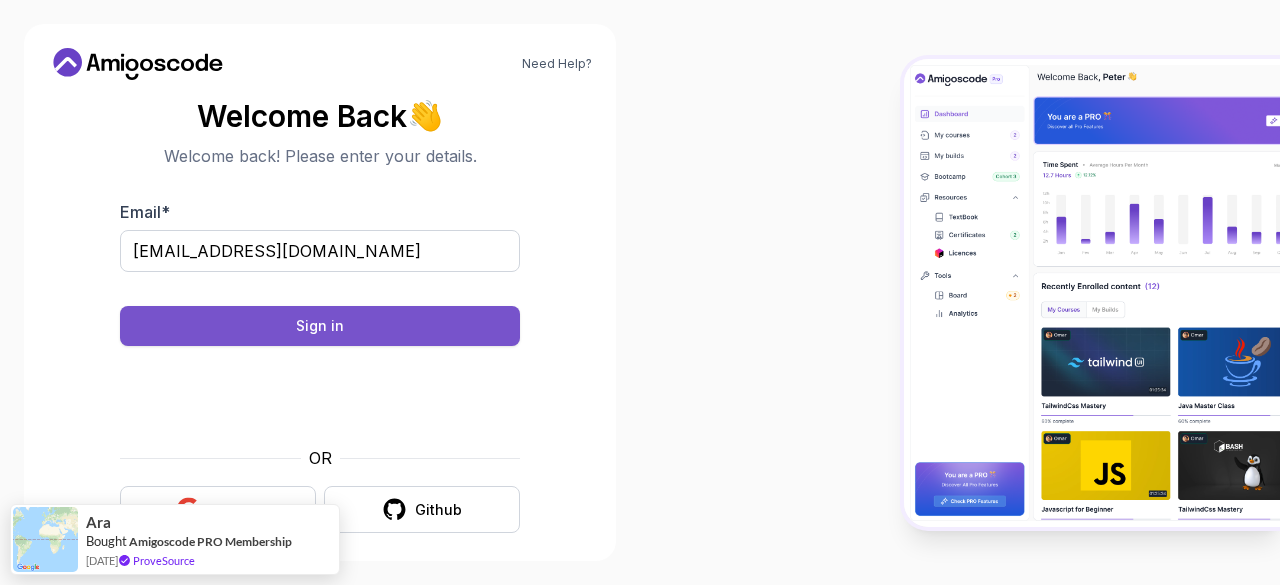 click on "Sign in" at bounding box center [320, 326] 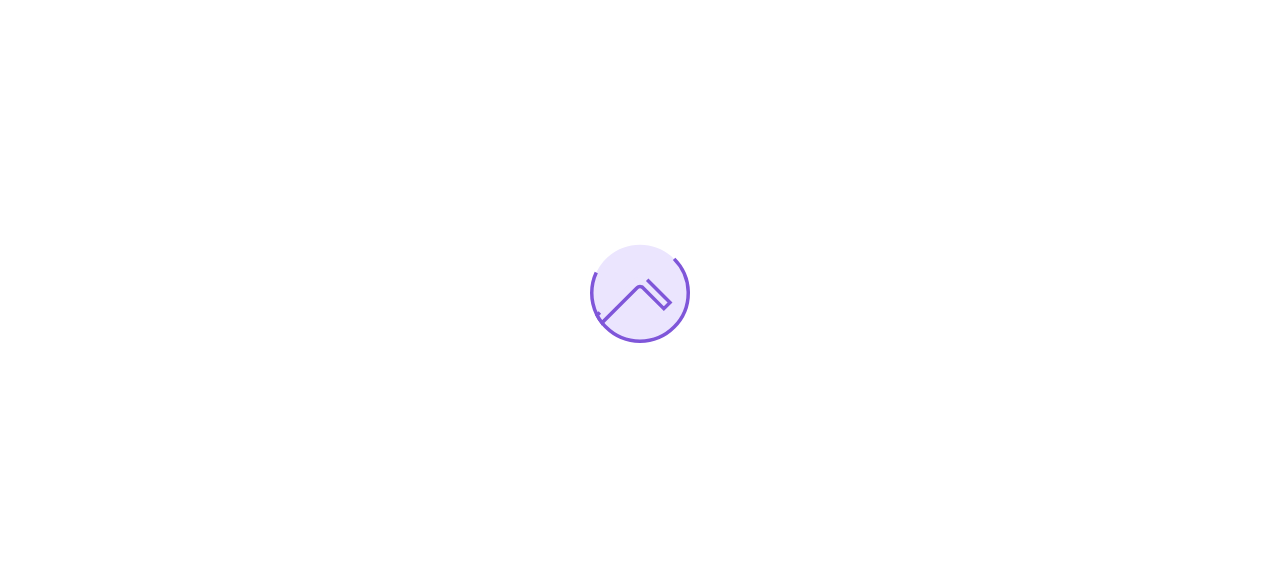 scroll, scrollTop: 0, scrollLeft: 0, axis: both 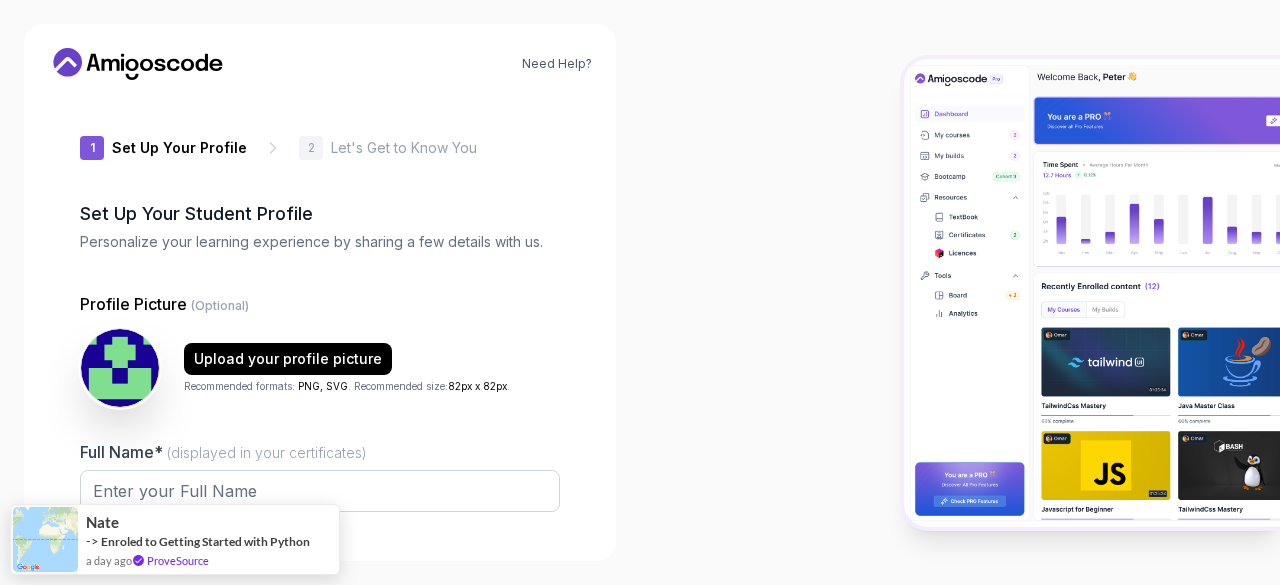 type on "happyiguanab80a3" 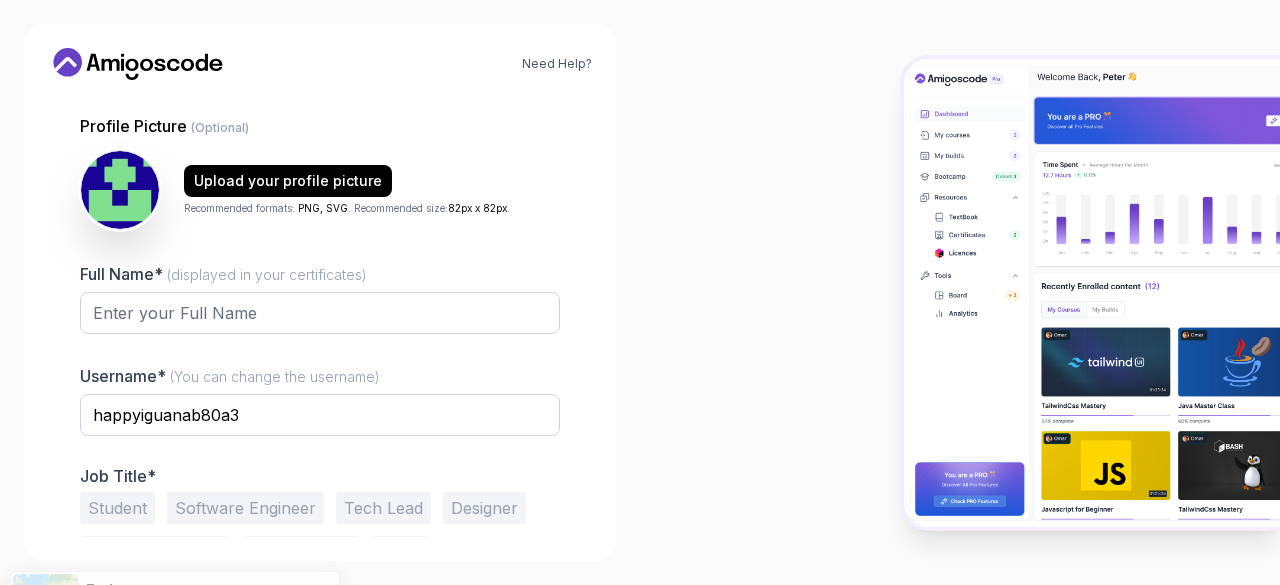 scroll, scrollTop: 247, scrollLeft: 0, axis: vertical 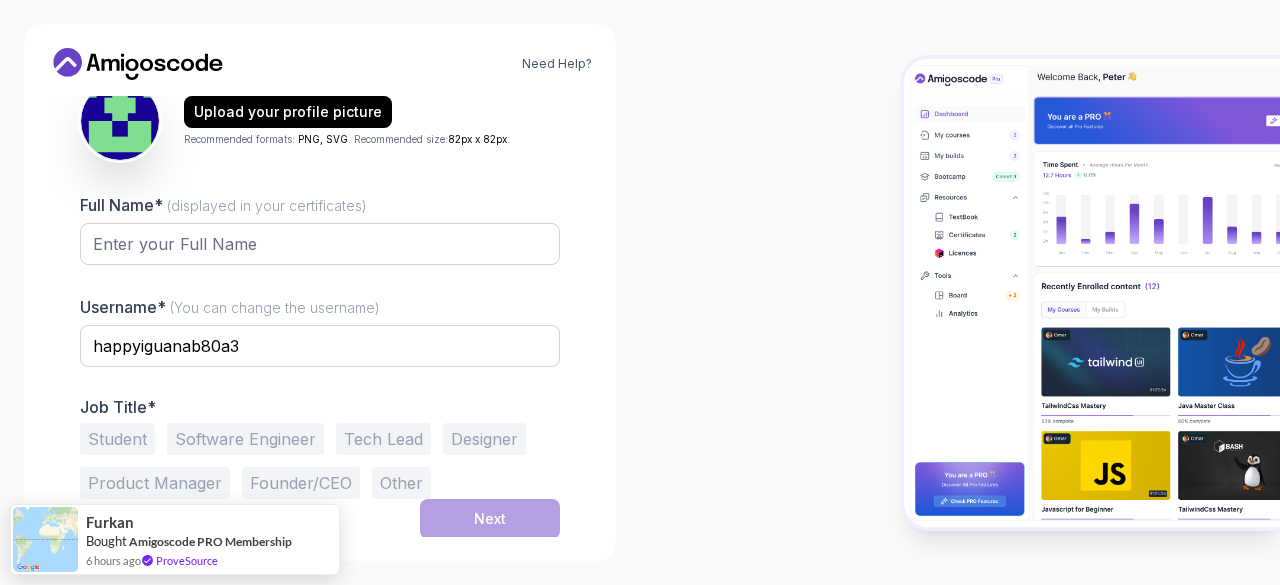 click on "Software Engineer" at bounding box center [245, 439] 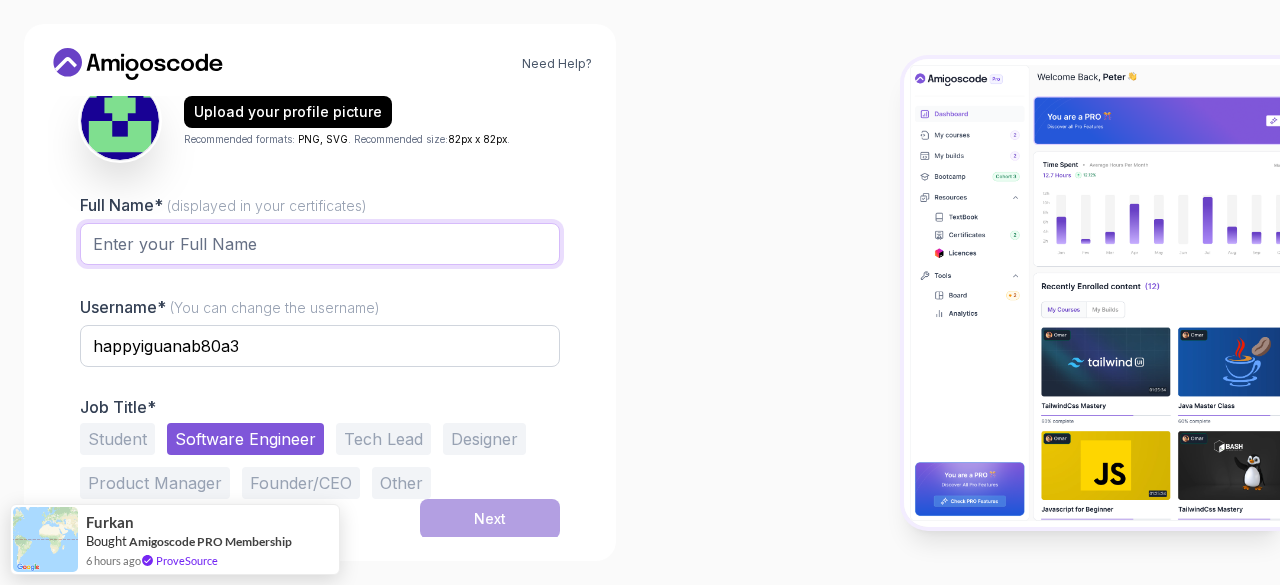 click on "Full Name*   (displayed in your certificates)" at bounding box center [320, 244] 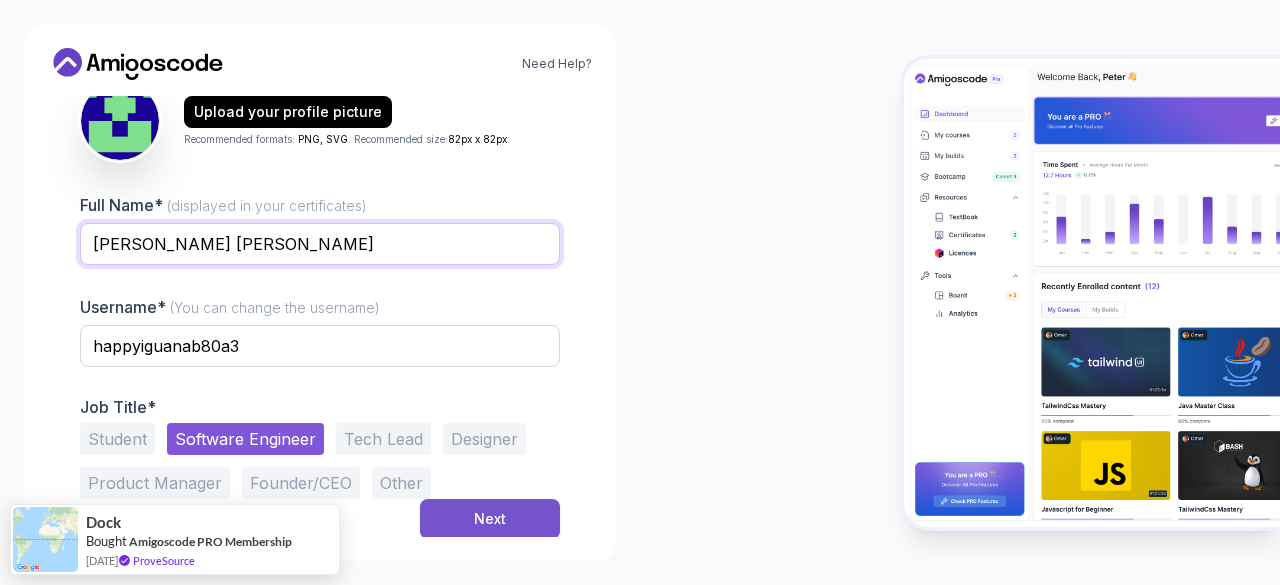type on "manish preetham velisala" 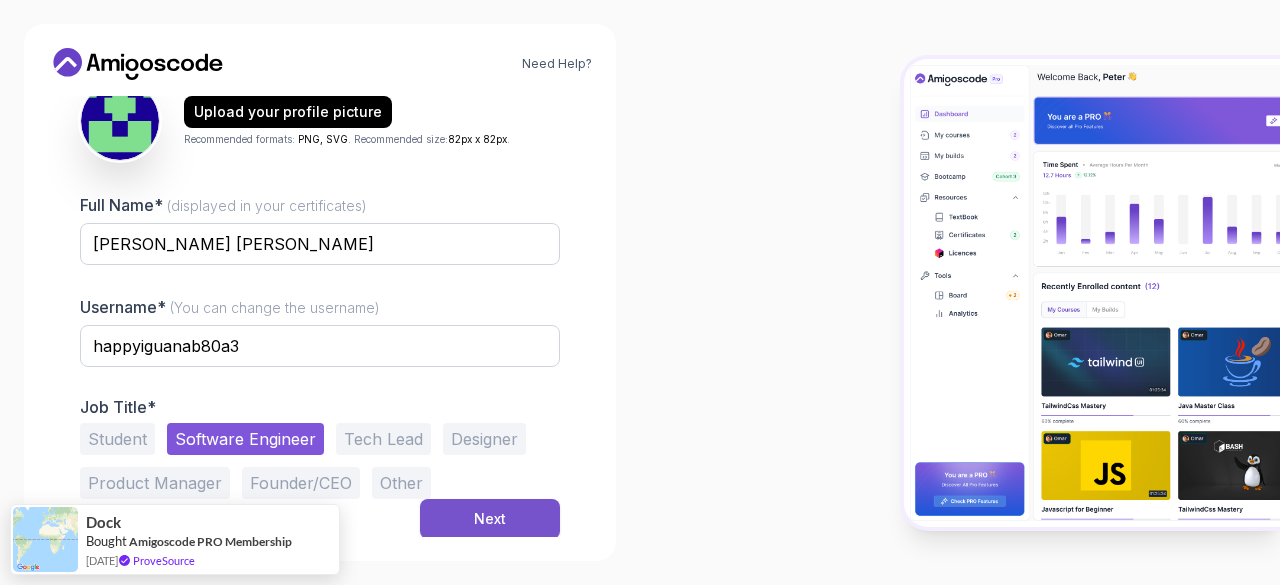 click on "Next" at bounding box center (490, 519) 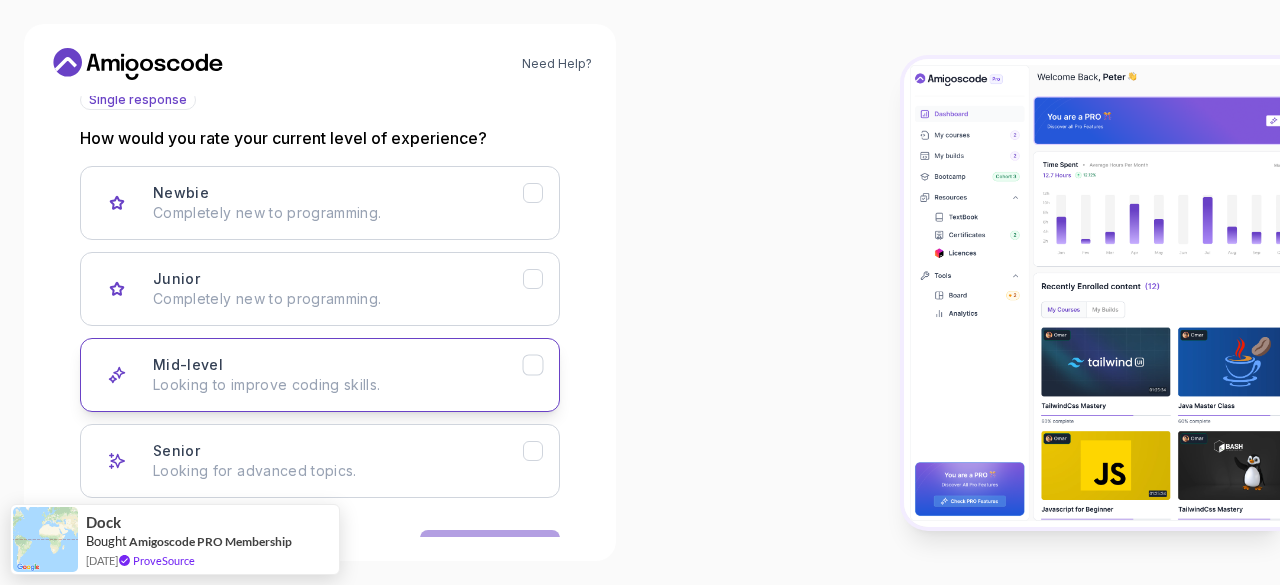click on "Mid-level Looking to improve coding skills." at bounding box center (338, 375) 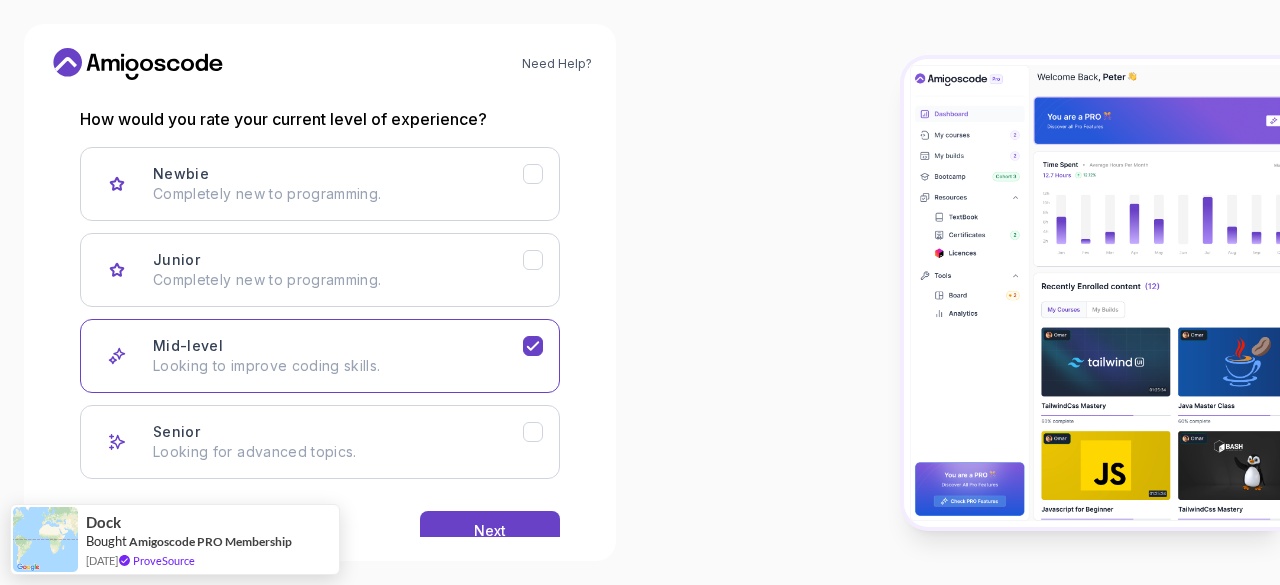 scroll, scrollTop: 265, scrollLeft: 0, axis: vertical 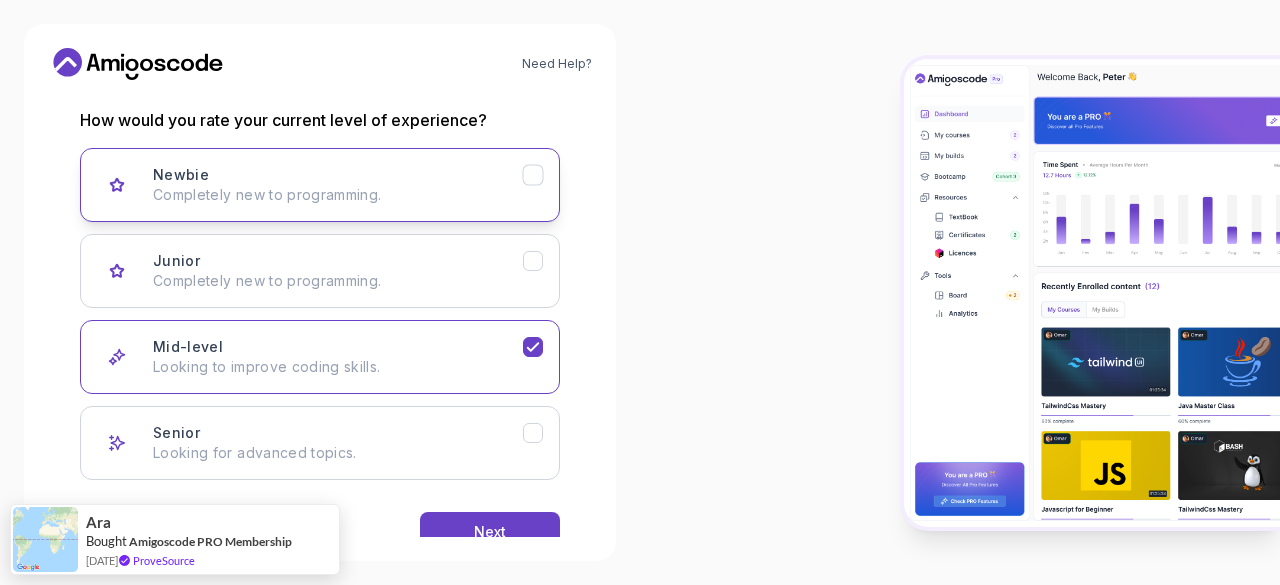 click on "Completely new to programming." at bounding box center (338, 195) 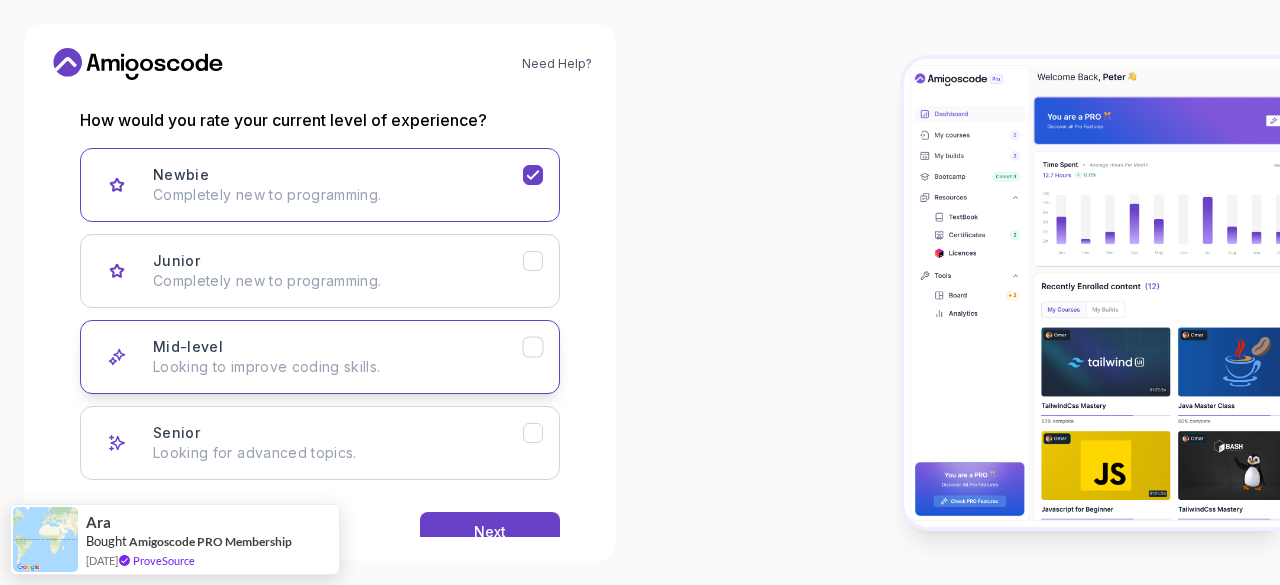 scroll, scrollTop: 309, scrollLeft: 0, axis: vertical 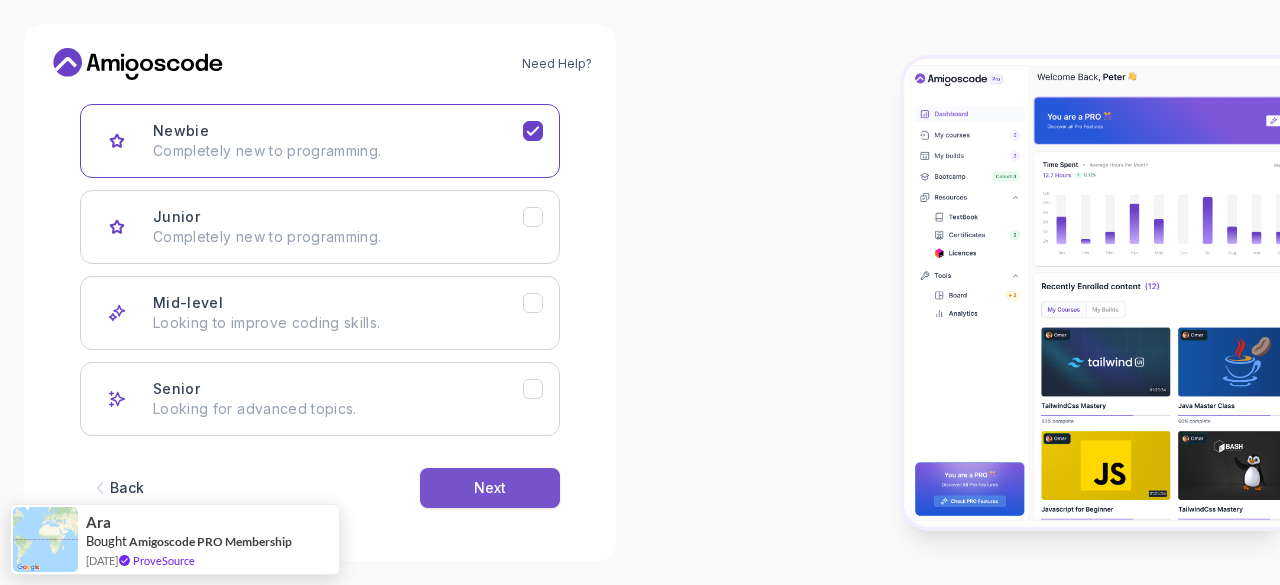 click on "Next" at bounding box center (490, 488) 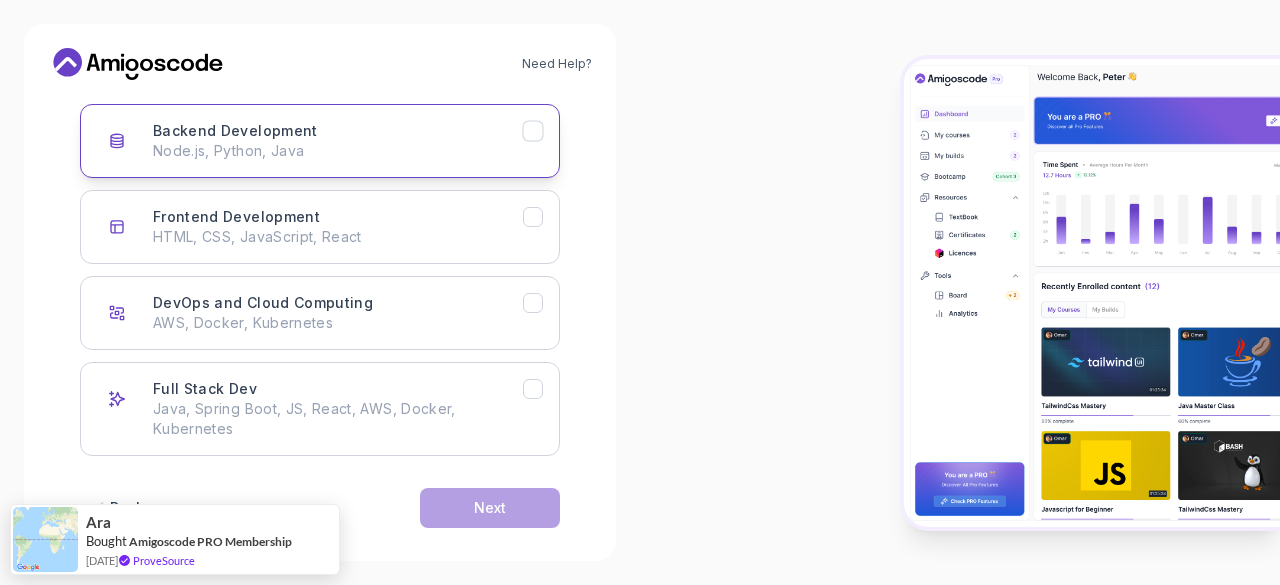 click on "Node.js, Python, Java" at bounding box center [338, 151] 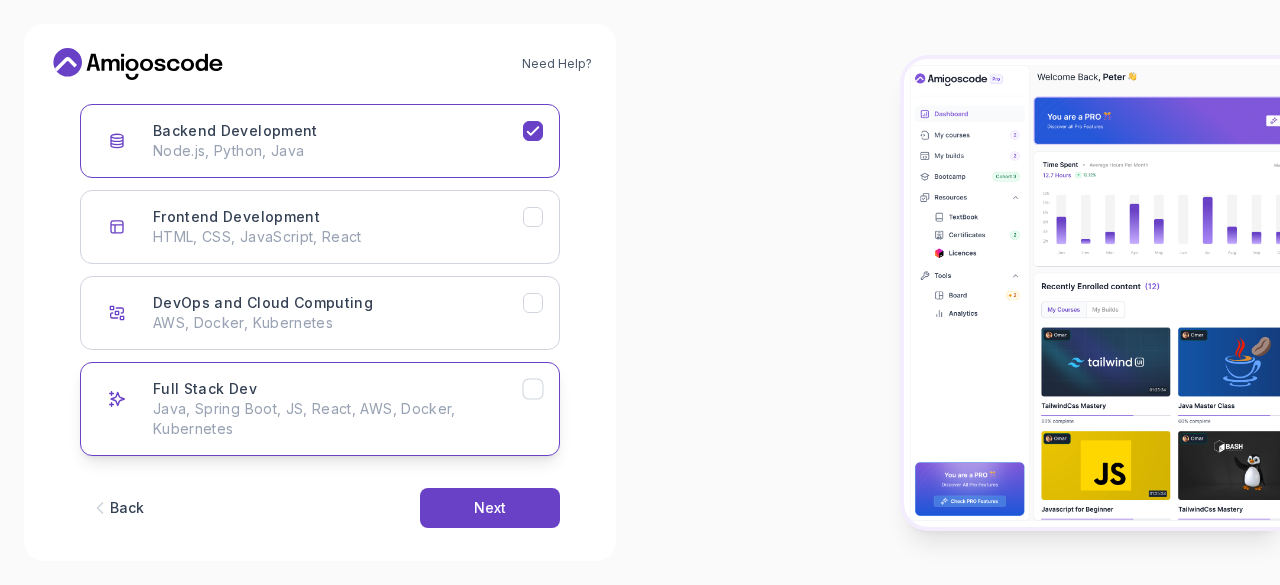 click on "Java, Spring Boot, JS, React, AWS, Docker, Kubernetes" at bounding box center (338, 419) 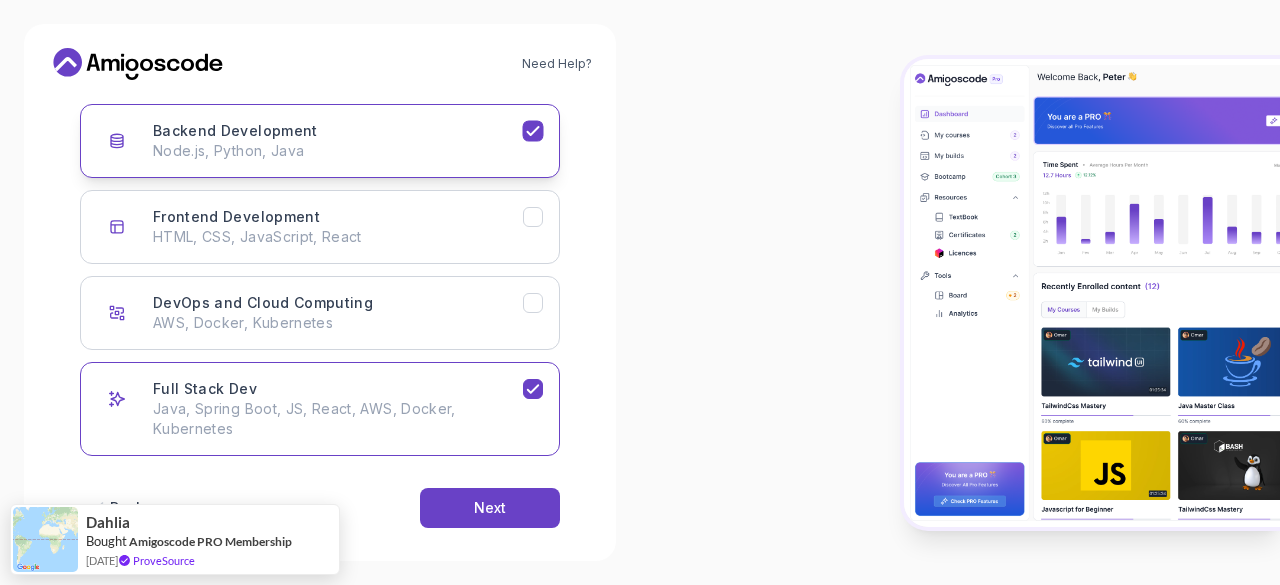 click on "Backend Development Node.js, Python, Java" at bounding box center [320, 141] 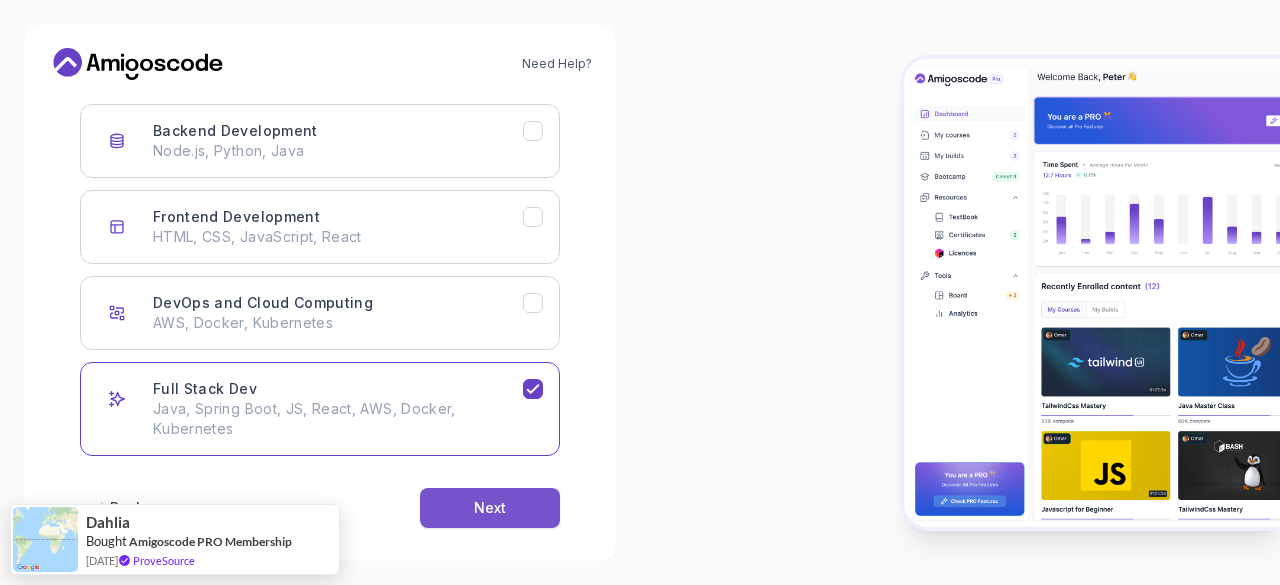 click on "Next" at bounding box center [490, 508] 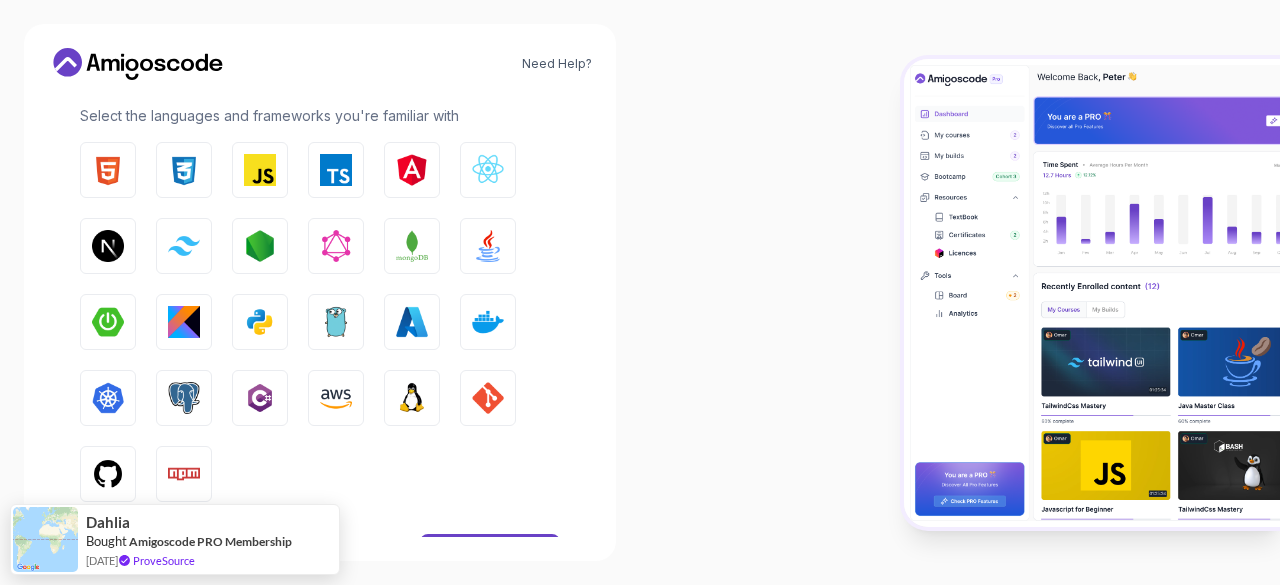 scroll, scrollTop: 364, scrollLeft: 0, axis: vertical 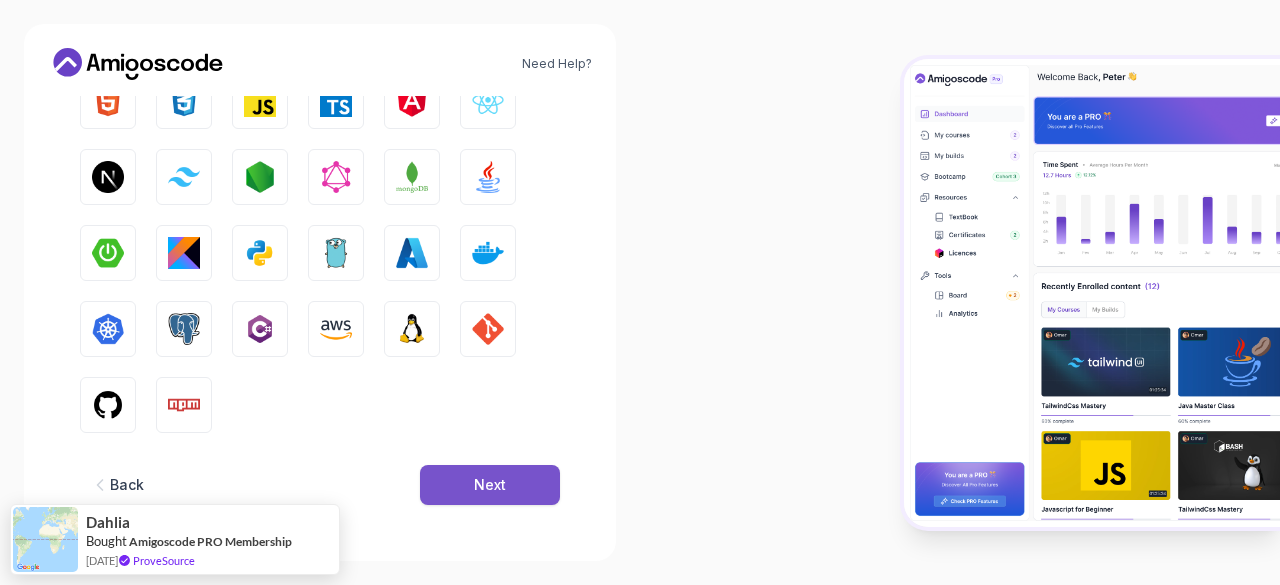 click on "Next" at bounding box center [490, 485] 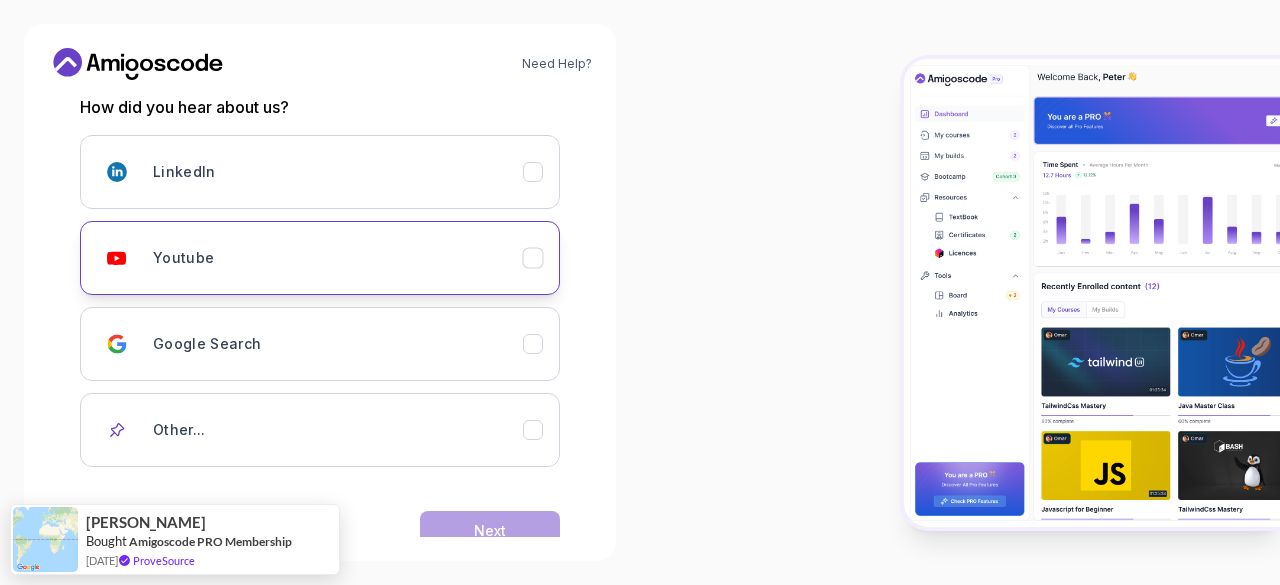 scroll, scrollTop: 321, scrollLeft: 0, axis: vertical 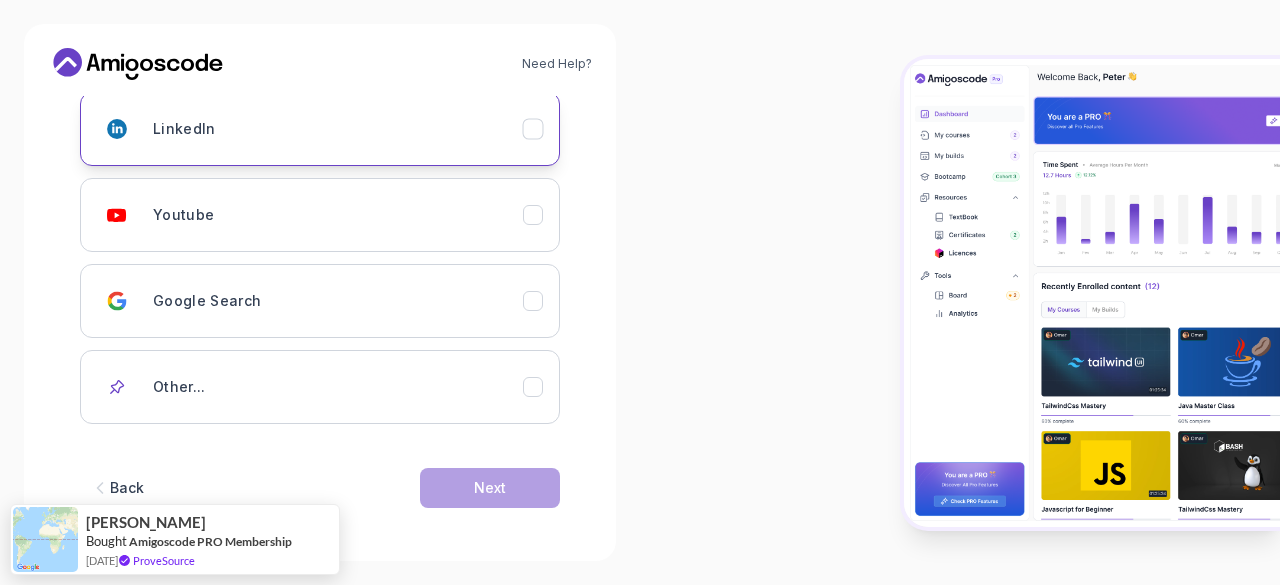 click on "LinkedIn" at bounding box center (320, 129) 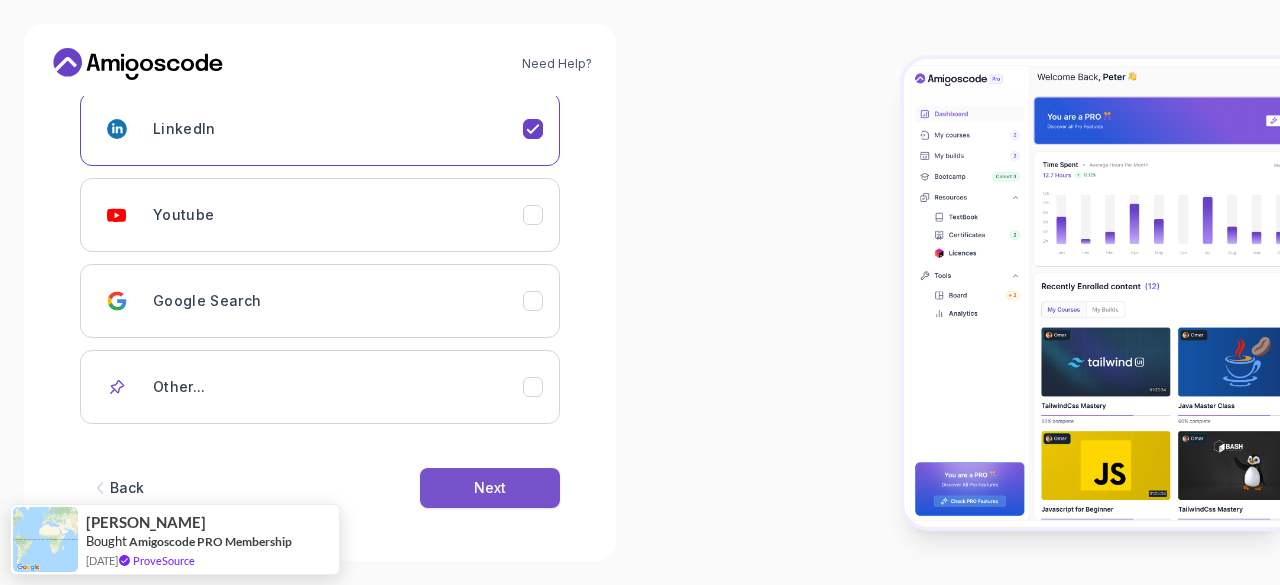 click on "Next" at bounding box center (490, 488) 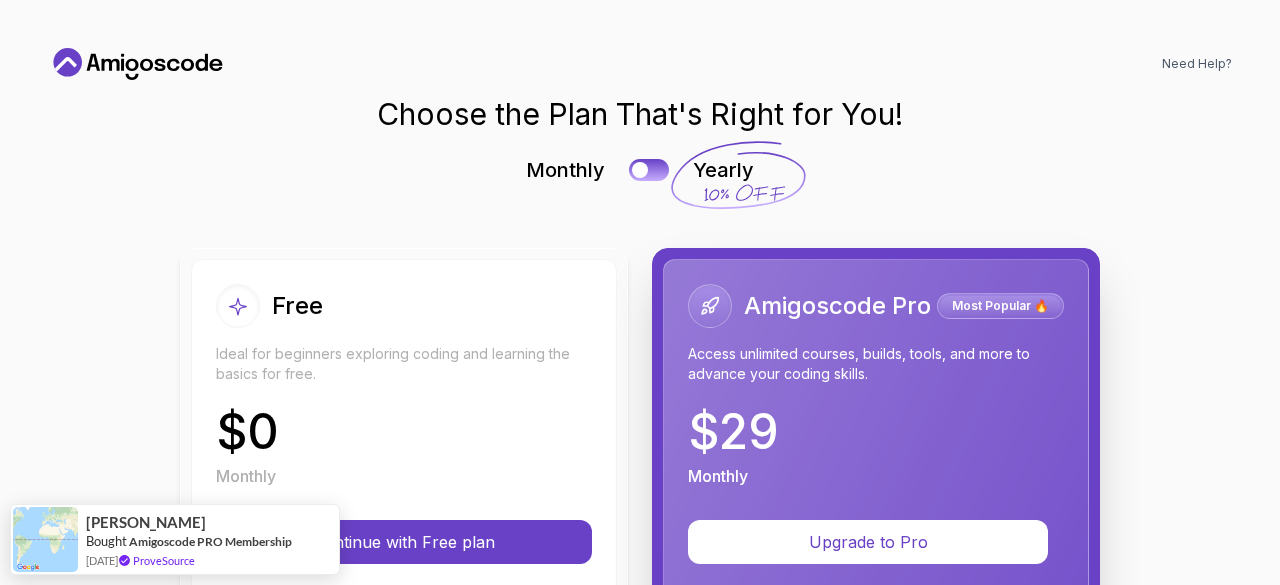 scroll, scrollTop: 0, scrollLeft: 0, axis: both 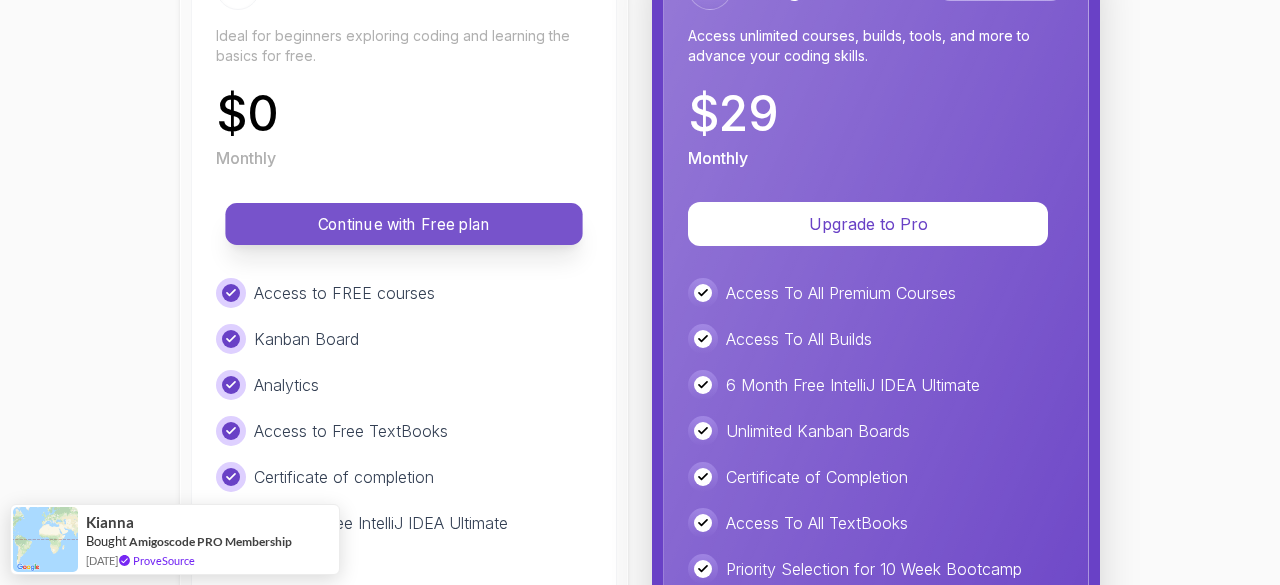 click on "Continue with Free plan" at bounding box center [404, 224] 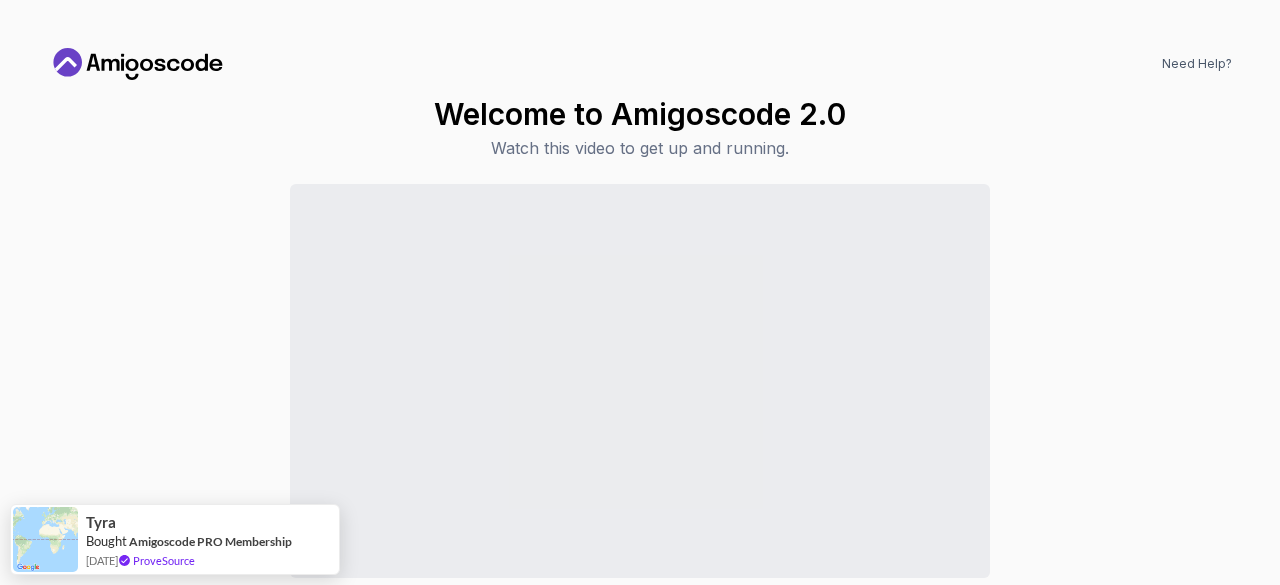 click on "Welcome to Amigoscode 2.0 Watch this video to get up and running. Continue to Dashboard" at bounding box center (640, 377) 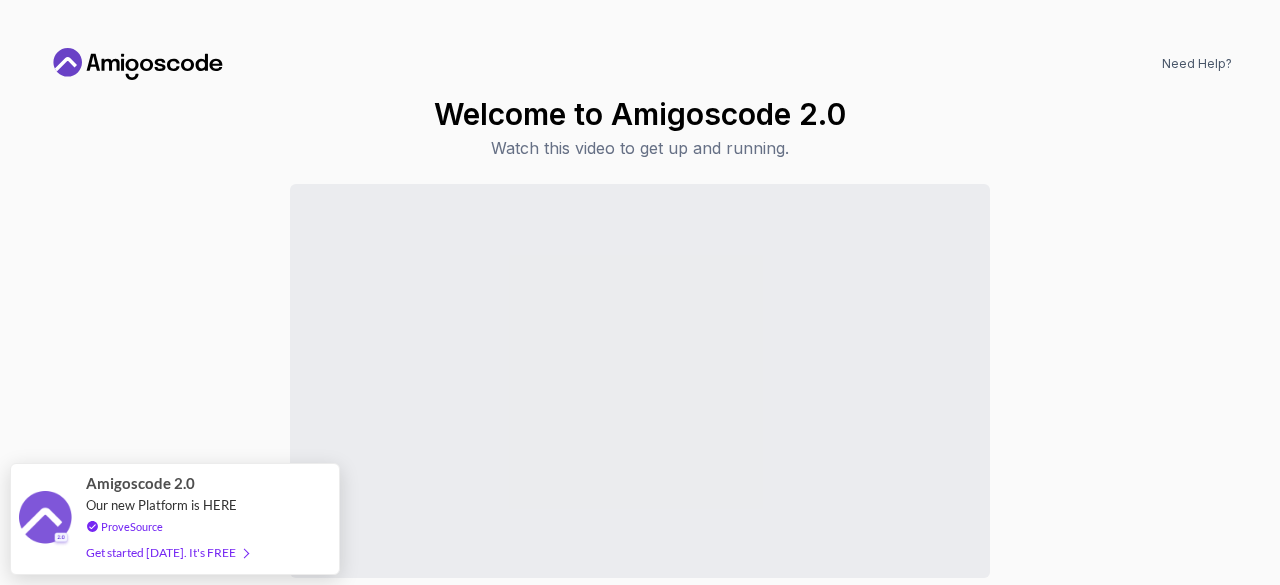 drag, startPoint x: 1020, startPoint y: 365, endPoint x: 1093, endPoint y: 385, distance: 75.690155 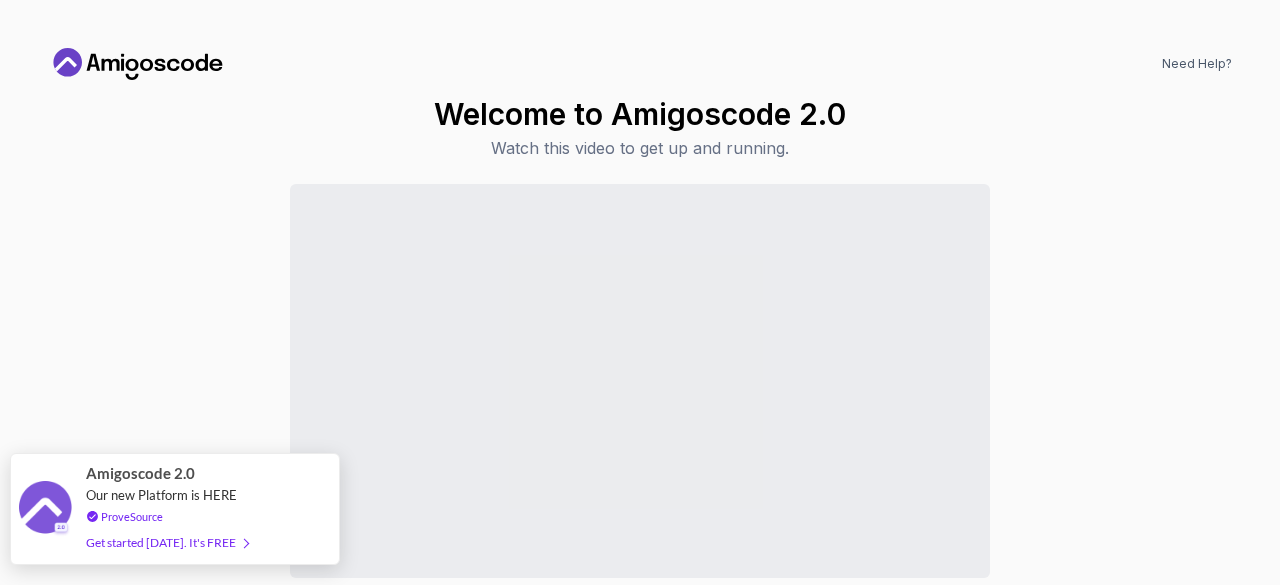 click on "Get started today. It's FREE" at bounding box center [167, 542] 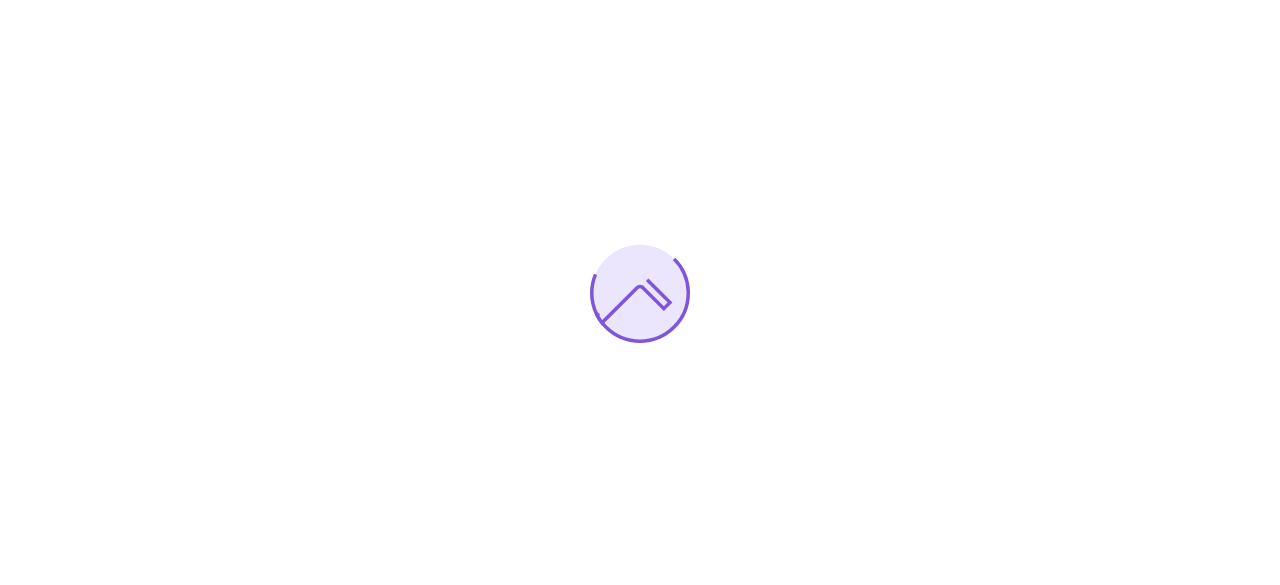 scroll, scrollTop: 0, scrollLeft: 0, axis: both 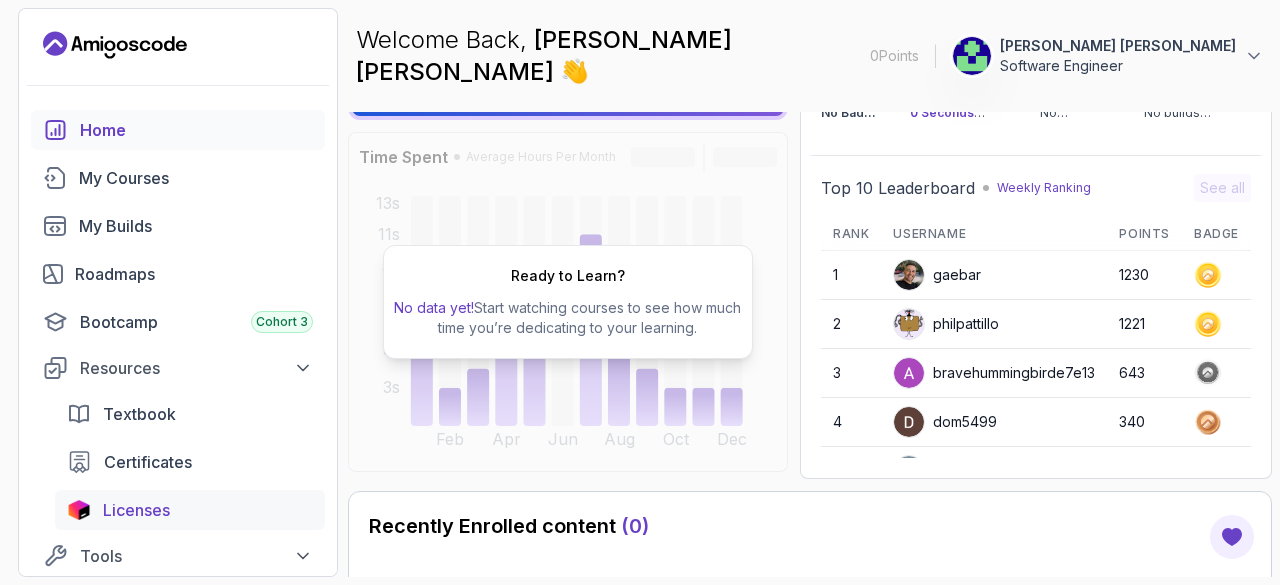 click on "Licenses" at bounding box center (208, 510) 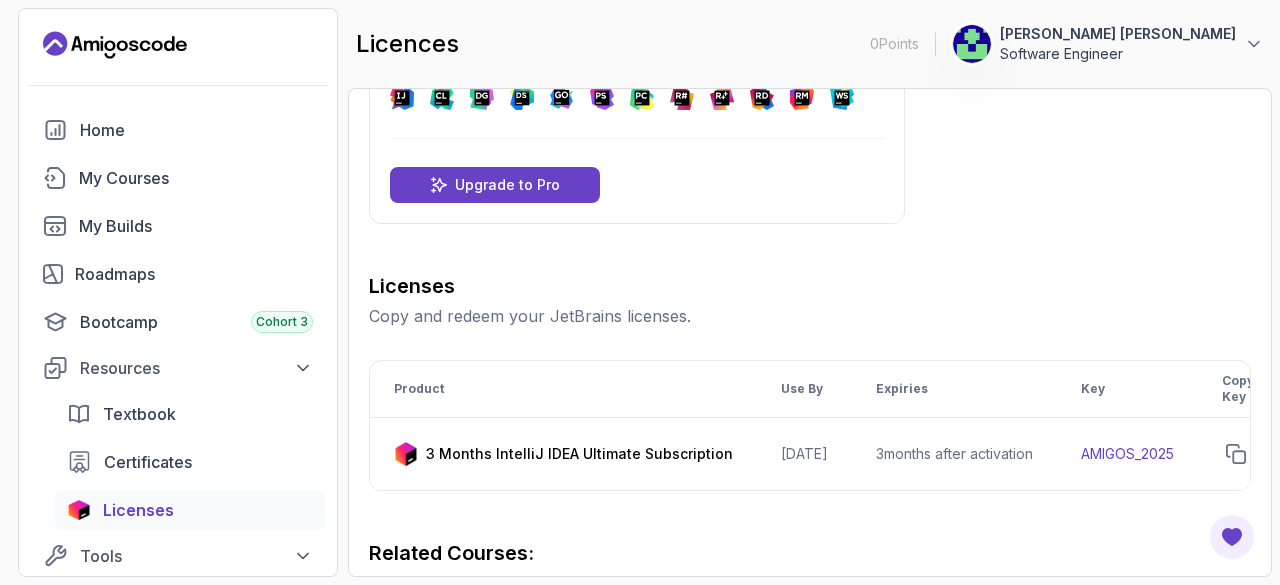 scroll, scrollTop: 109, scrollLeft: 0, axis: vertical 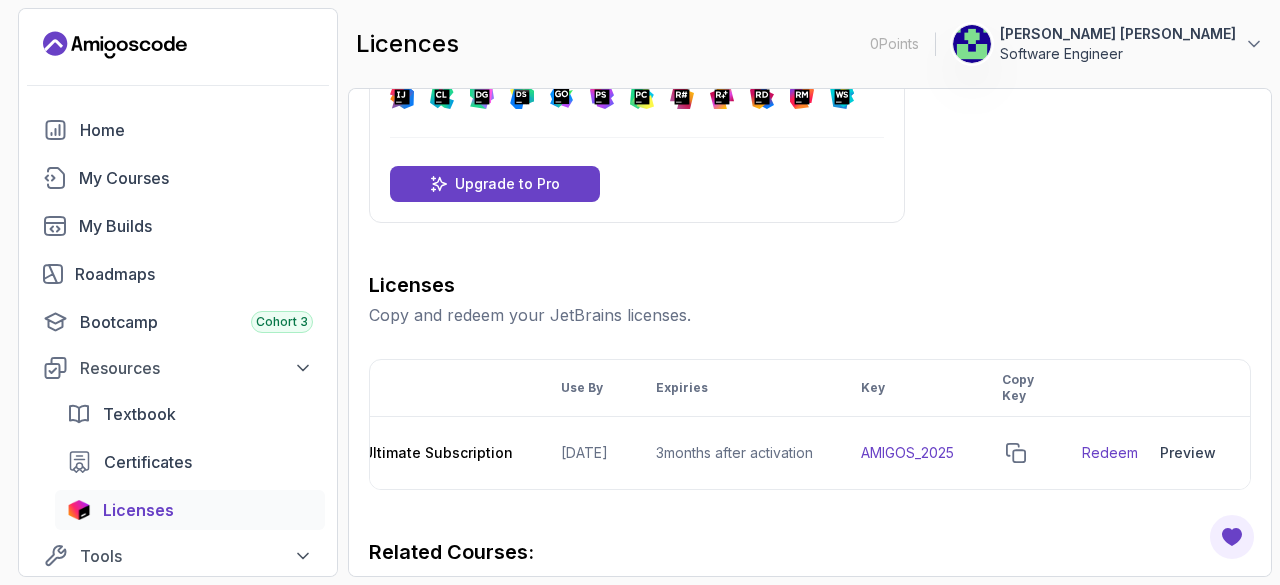 click on "Licenses Copy and redeem your JetBrains licenses. Product Use By Expiries Key Copy Key 3 Months IntelliJ IDEA Ultimate Subscription 2026-06-12 3  months after activation AMIGOS_2025 Redeem Preview Download Related Courses: Explore courses related to your JetBrains licenses. Git for Professionals Pro Master advanced Git and GitHub techniques to optimize your development workflow and collaboration efficiency. Git & GitHub Fundamentals Learn the fundamentals of Git and GitHub. GitHub Toolkit Pro Master GitHub Toolkit to enhance your development workflow and collaboration efficiency. IntelliJ IDEA Developer Guide Pro Maximize IDE efficiency with IntelliJ IDEA and boost your productivity." at bounding box center [810, 729] 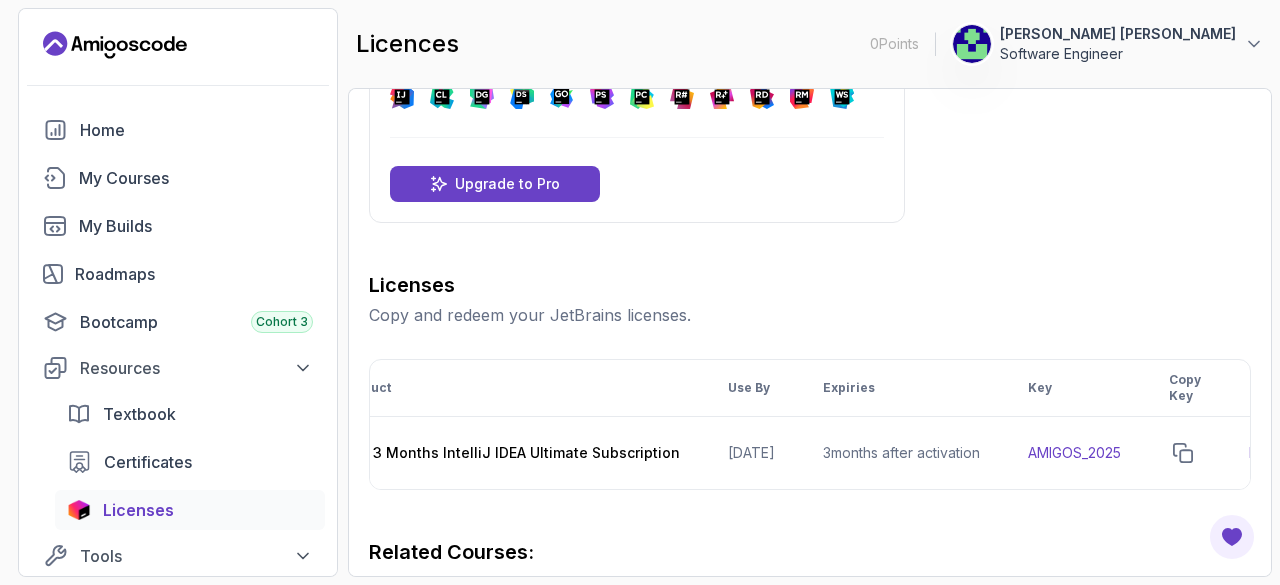 scroll, scrollTop: 0, scrollLeft: 0, axis: both 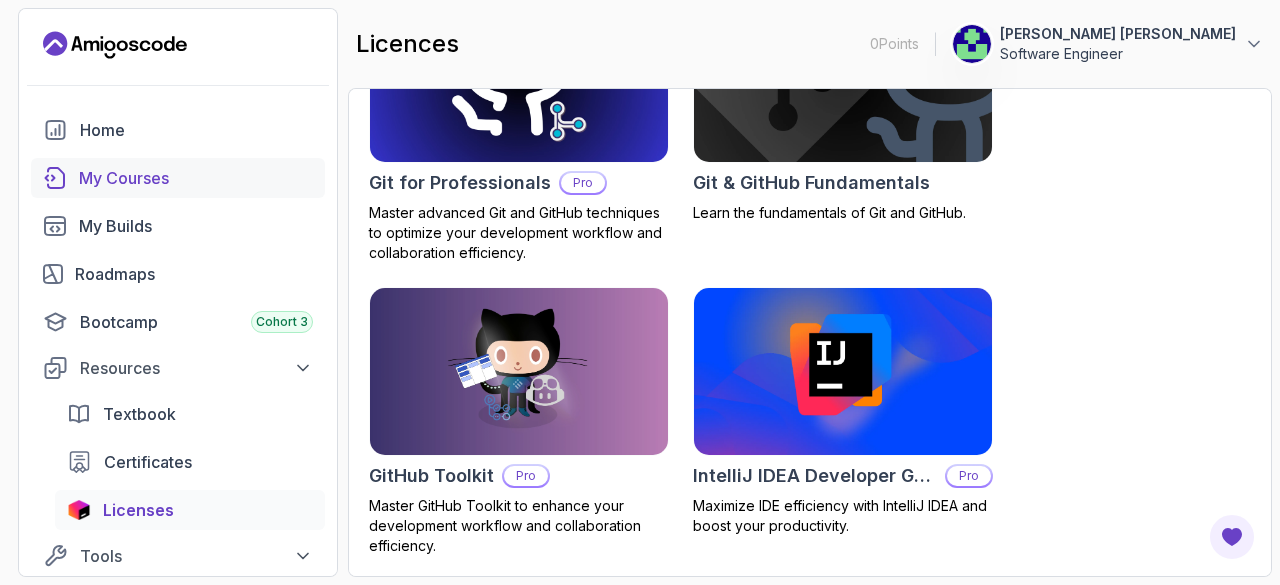 click on "My Courses" at bounding box center [196, 178] 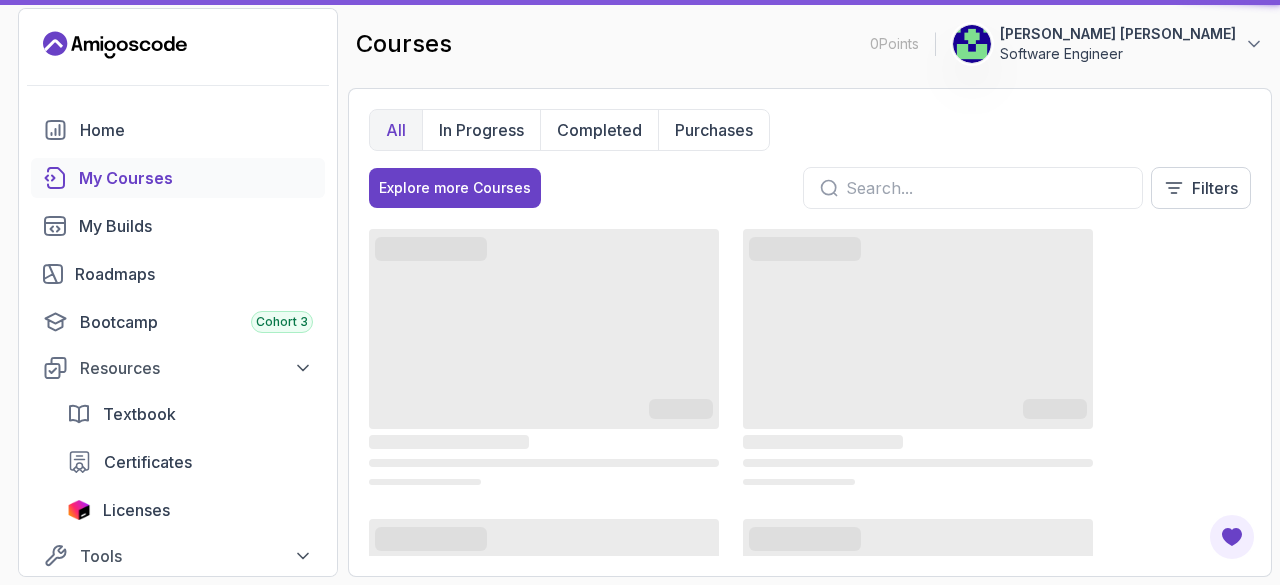 scroll, scrollTop: 0, scrollLeft: 0, axis: both 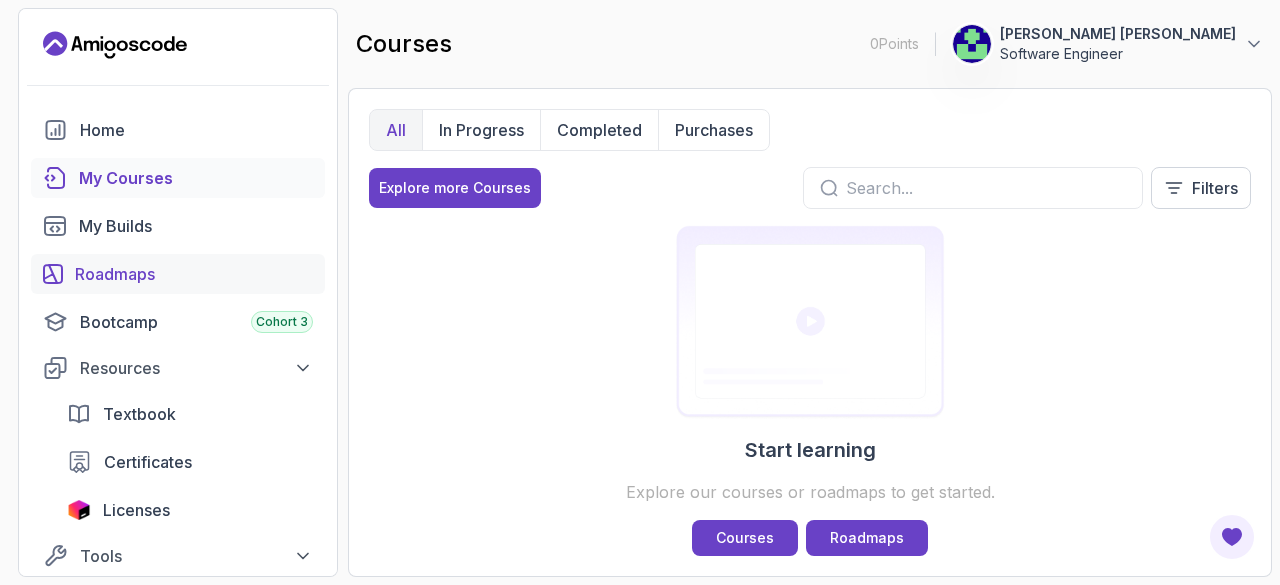 click on "Roadmaps" at bounding box center [194, 274] 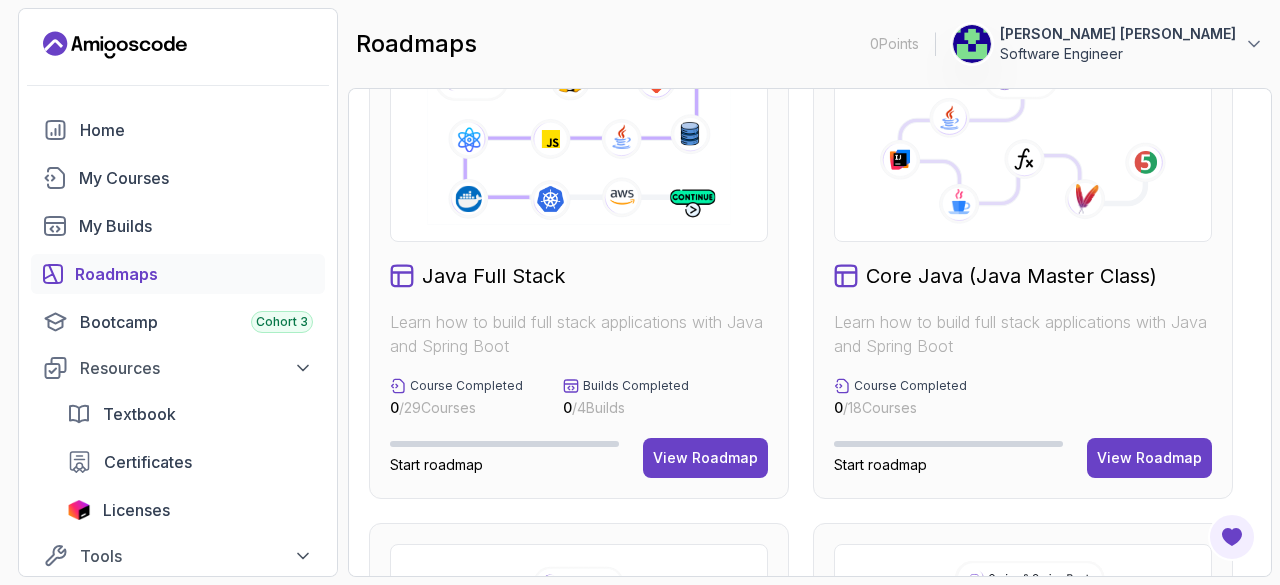 scroll, scrollTop: 628, scrollLeft: 0, axis: vertical 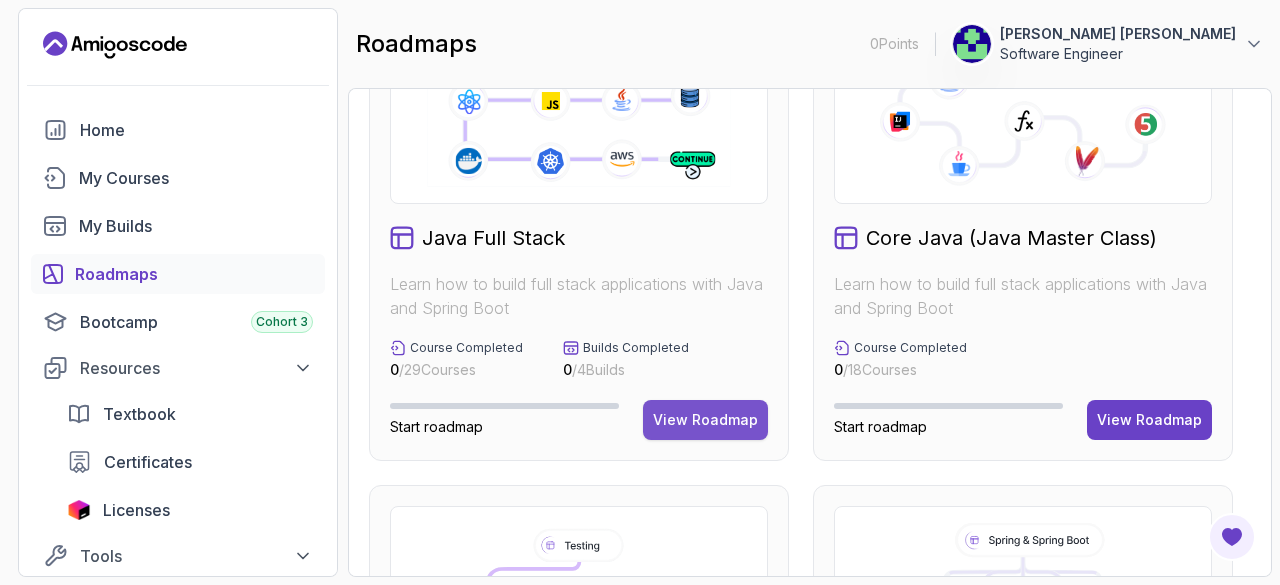 click on "View Roadmap" at bounding box center [705, 420] 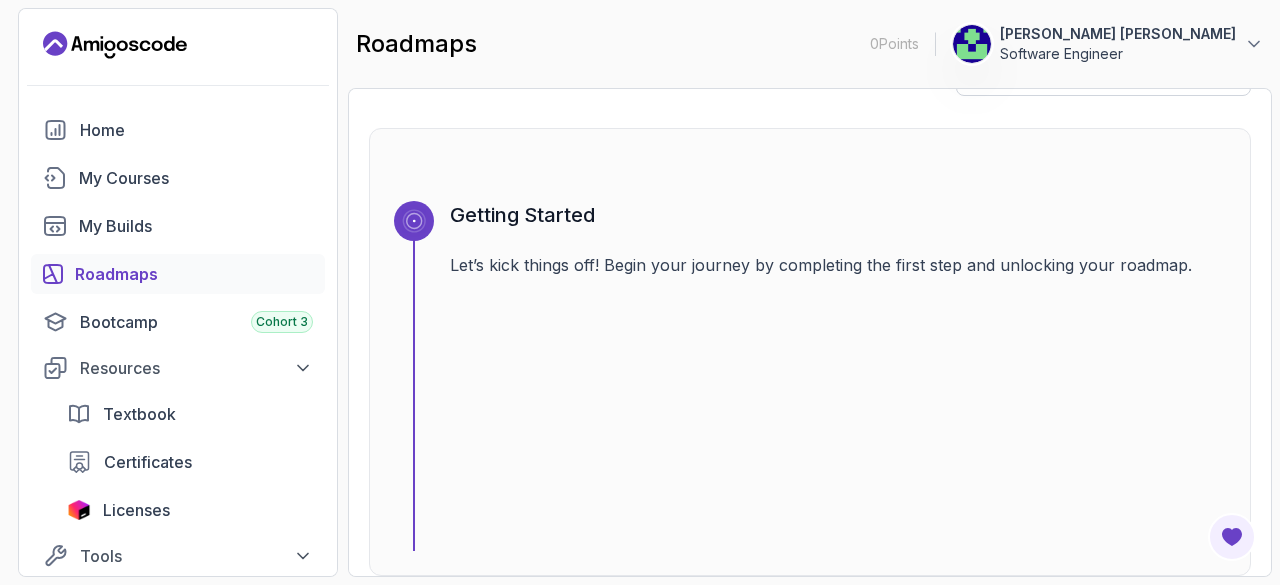 scroll, scrollTop: 0, scrollLeft: 0, axis: both 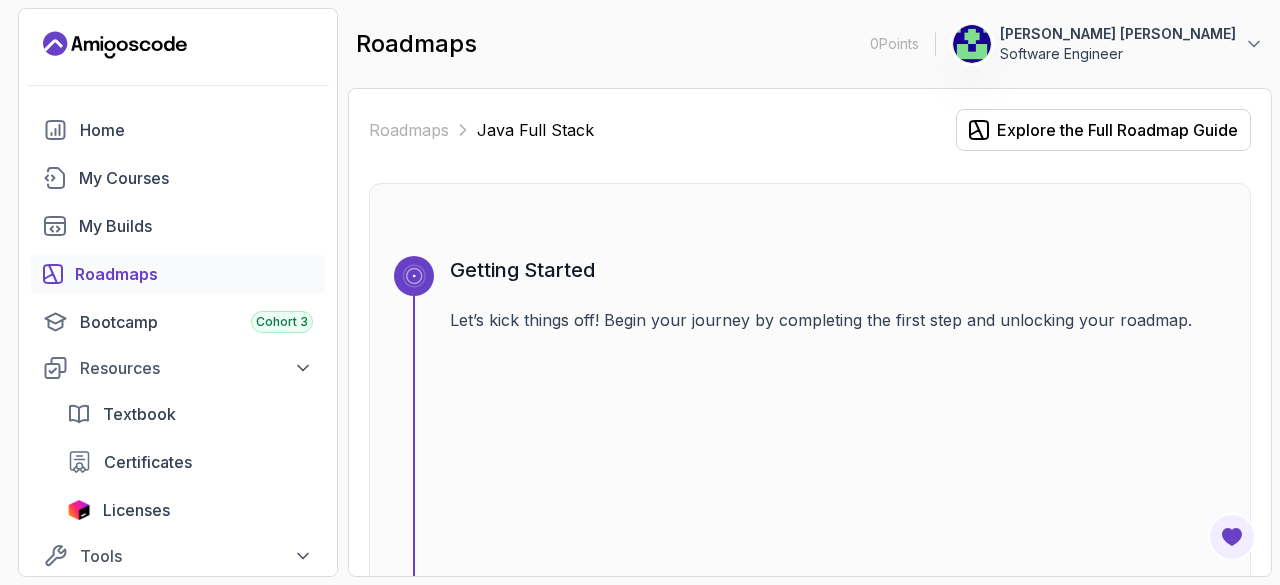 drag, startPoint x: 920, startPoint y: 275, endPoint x: 720, endPoint y: 357, distance: 216.15735 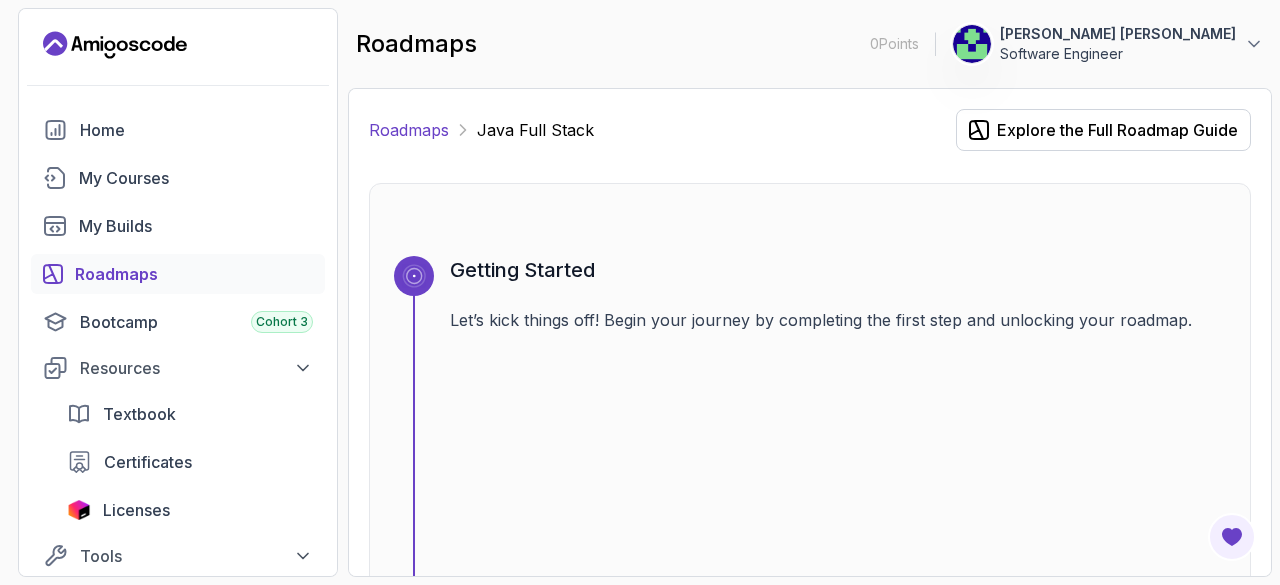 click on "Roadmaps" at bounding box center (409, 130) 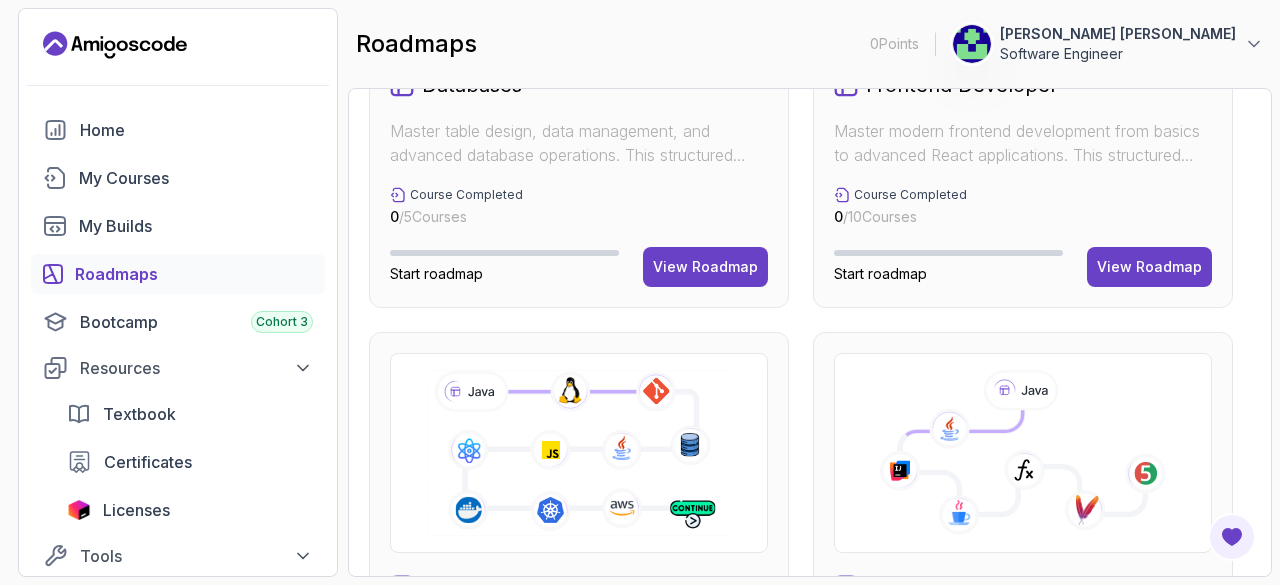 scroll, scrollTop: 565, scrollLeft: 0, axis: vertical 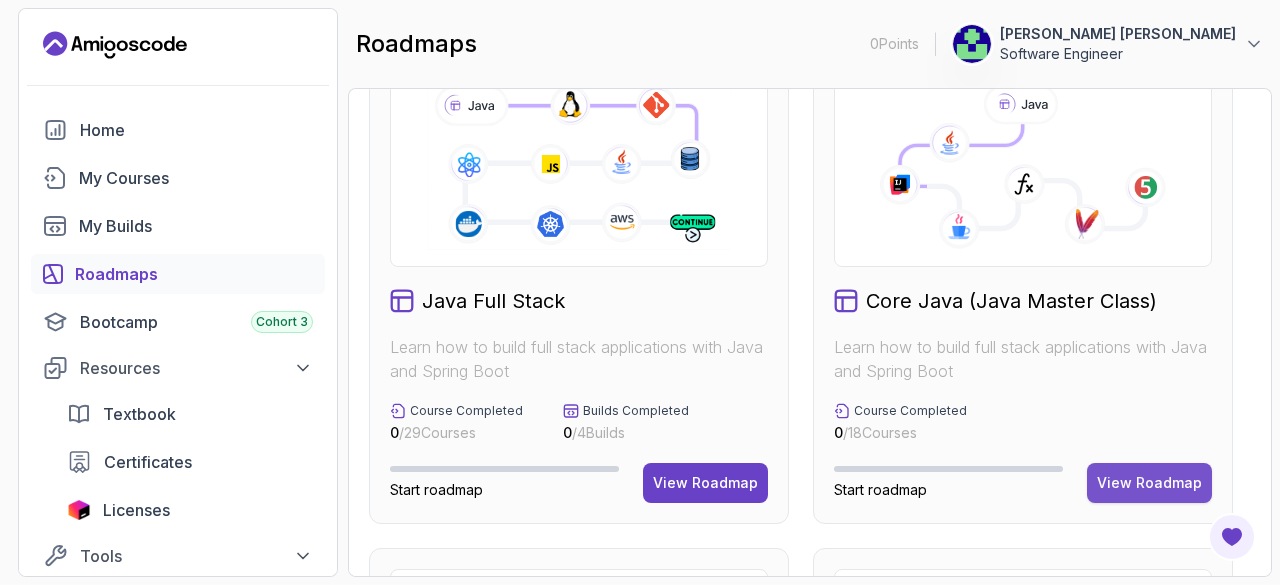 click on "View Roadmap" at bounding box center [1149, 483] 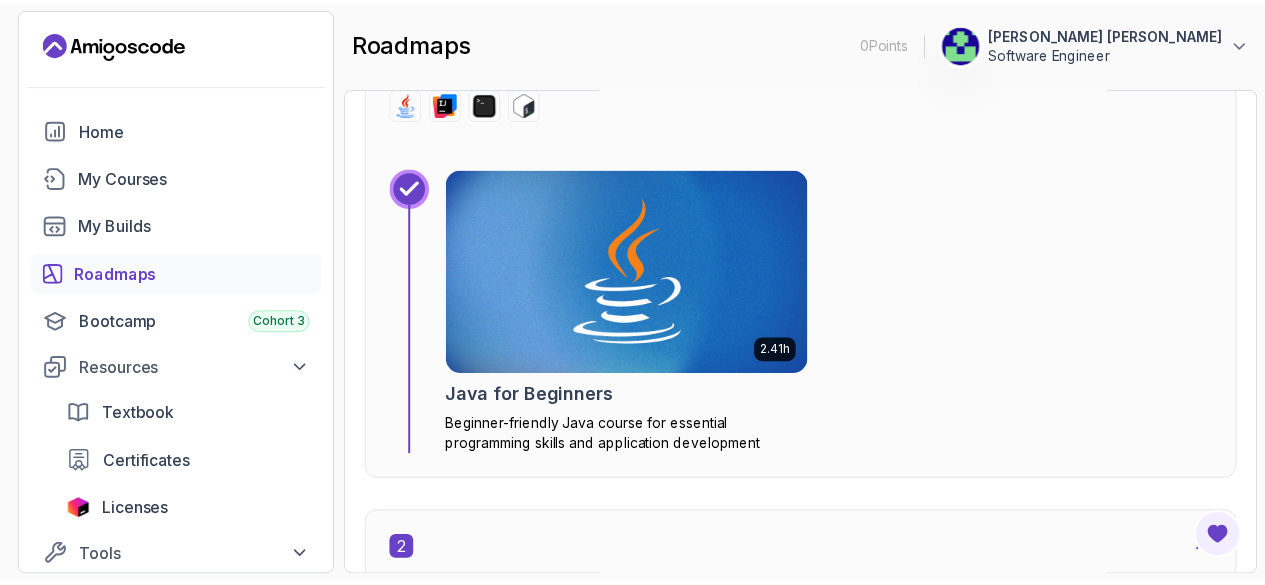 scroll, scrollTop: 928, scrollLeft: 0, axis: vertical 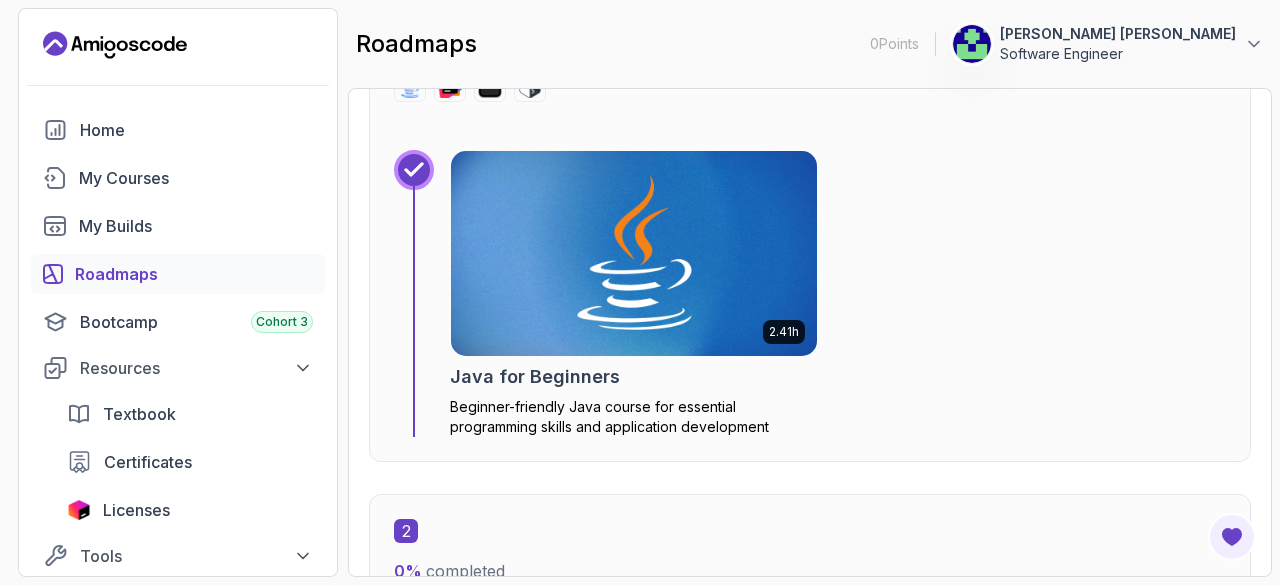 click at bounding box center (634, 253) 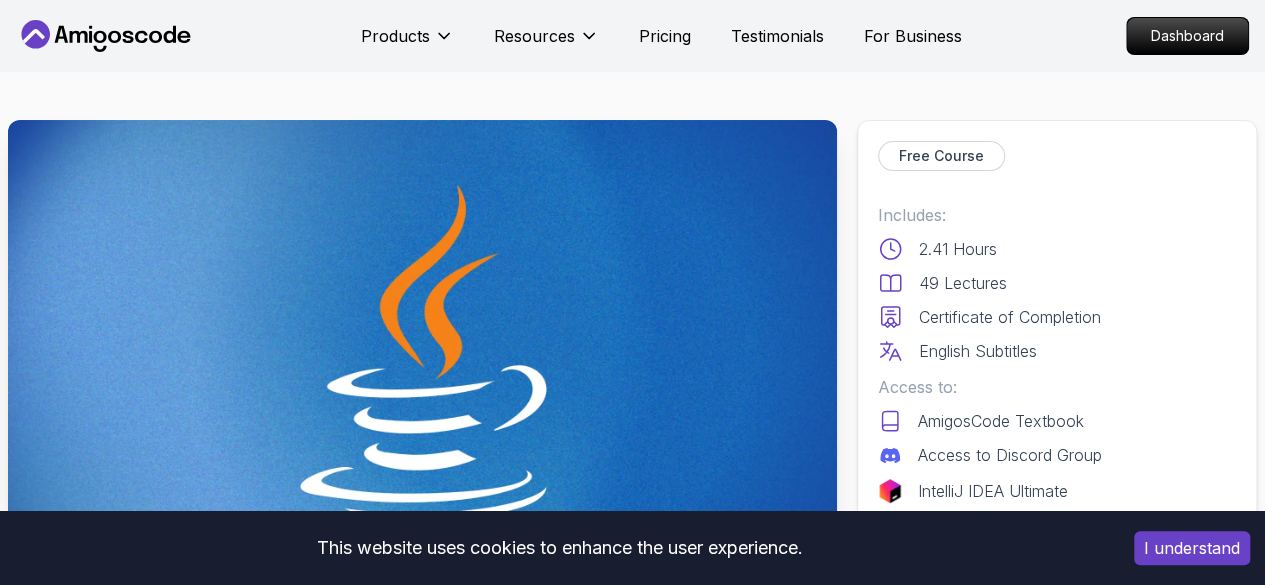 drag, startPoint x: 887, startPoint y: 145, endPoint x: 772, endPoint y: 241, distance: 149.8032 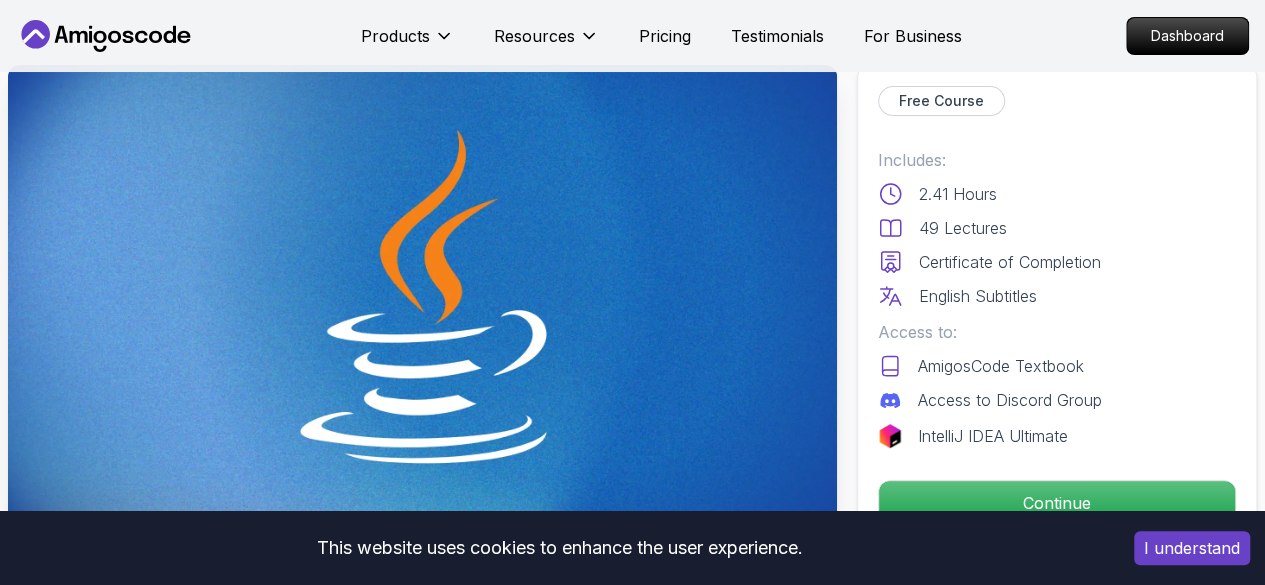 scroll, scrollTop: 56, scrollLeft: 0, axis: vertical 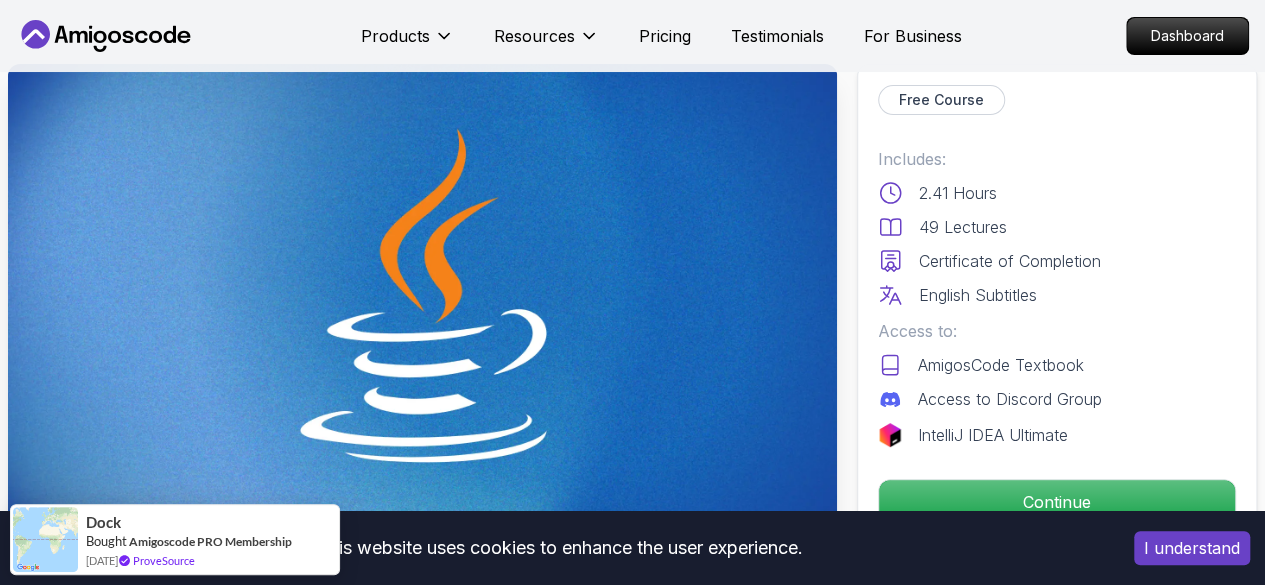 click on "This website uses cookies to enhance the user experience. I understand Products Resources Pricing Testimonials For Business Dashboard Products Resources Pricing Testimonials For Business Dashboard Java for Beginners Beginner-friendly Java course for essential programming skills and application development Mama Samba Braima Djalo  /   Instructor Free Course Includes: 2.41 Hours 49 Lectures Certificate of Completion English Subtitles Access to: AmigosCode Textbook Access to Discord Group IntelliJ IDEA Ultimate Continue Share this Course or Copy link Got a Team of 5 or More? With one subscription, give your entire team access to all courses and features. Check our Business Plan Mama Samba Braima Djalo  /   Instructor What you will learn java intellij terminal bash Java Usages - Learn the various applications and use cases of Java in the real world. Compiled vs Interpreted, Static vs Dynamic Typing - Understand the differences between compiled and interpreted languages, and static vs dynamic typing." at bounding box center (632, 4222) 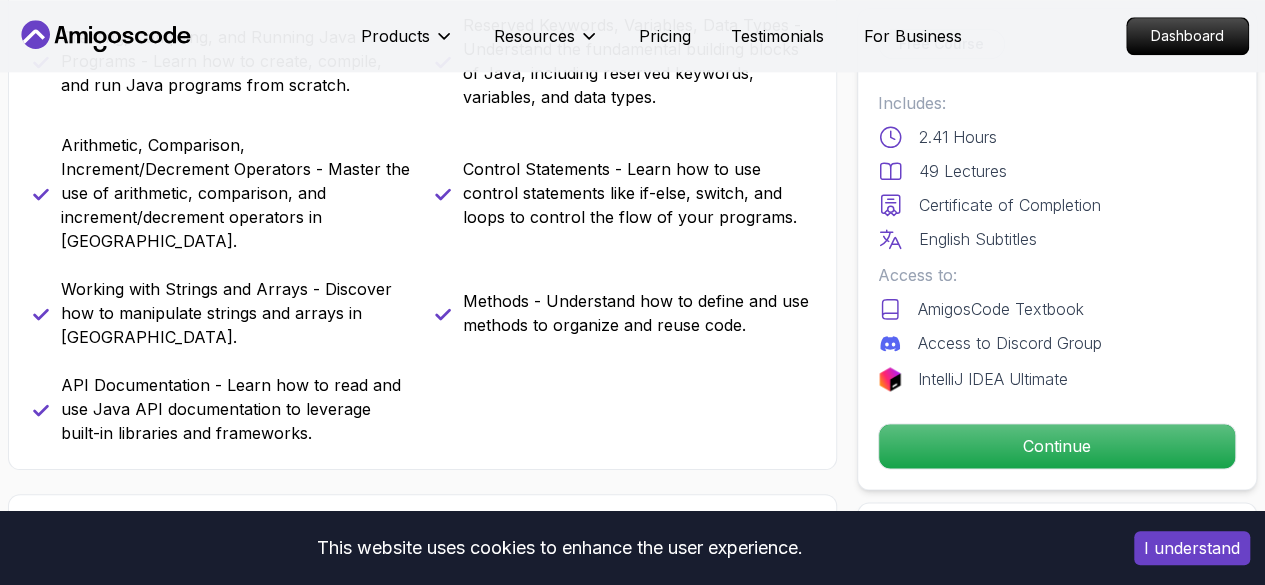 scroll, scrollTop: 891, scrollLeft: 0, axis: vertical 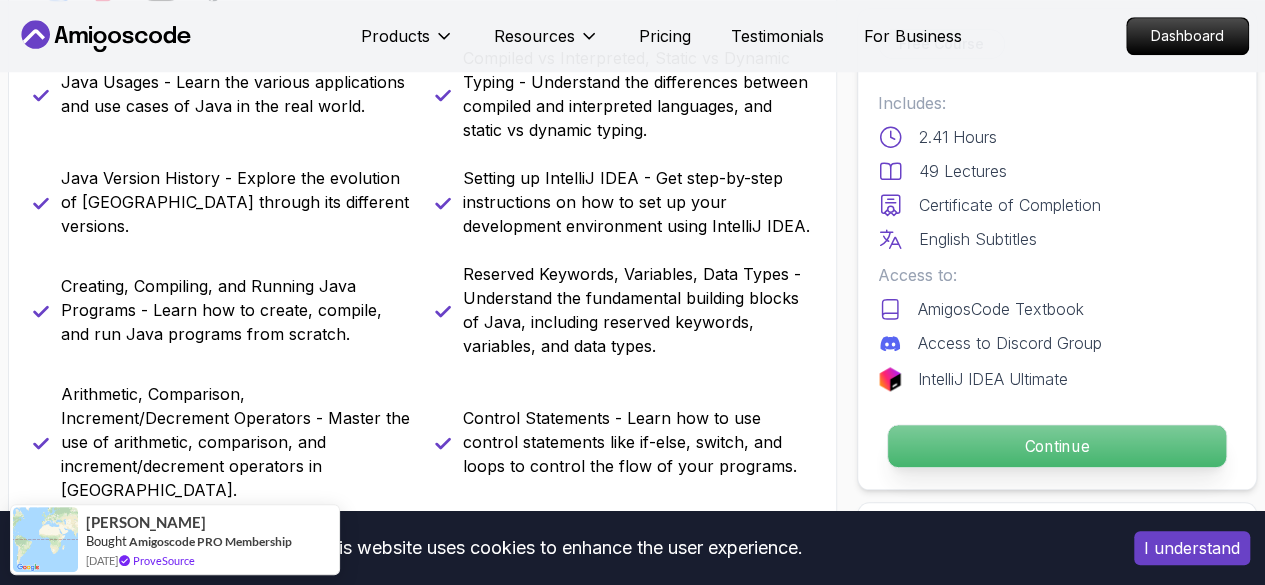 click on "Continue" at bounding box center [1057, 446] 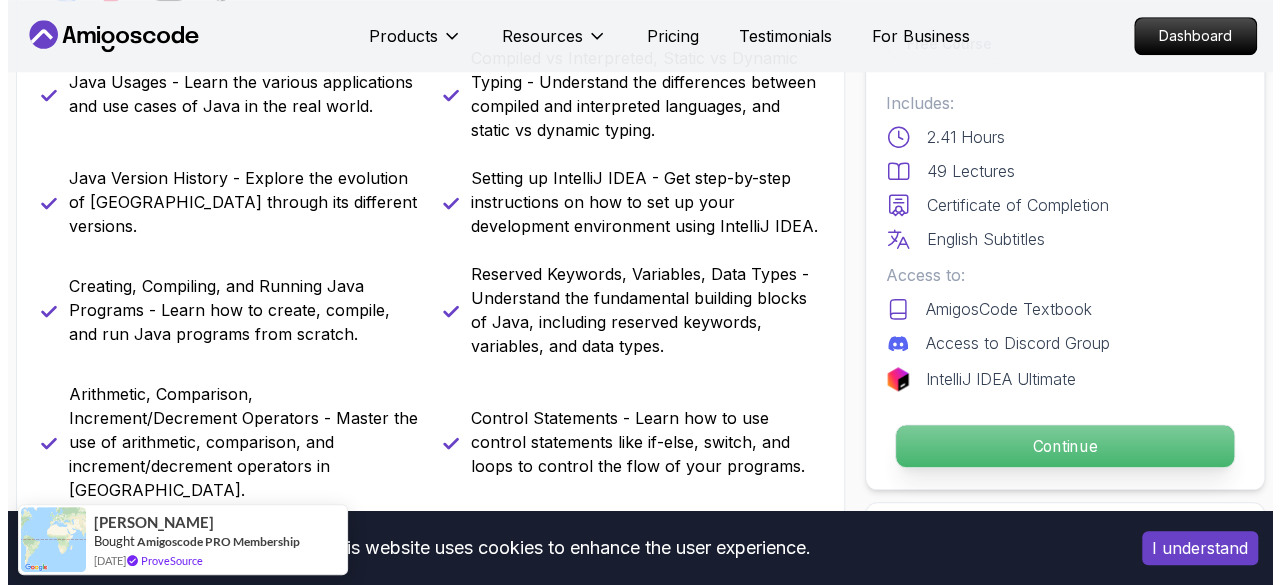 scroll, scrollTop: 0, scrollLeft: 0, axis: both 